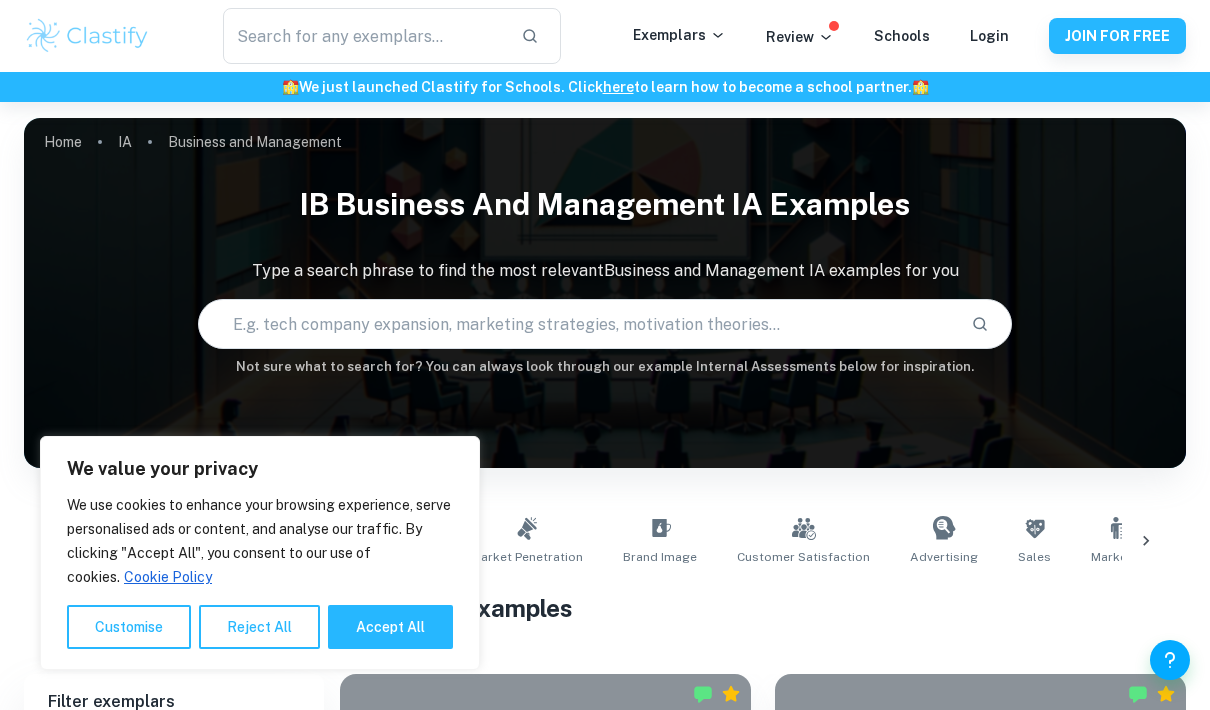 scroll, scrollTop: 0, scrollLeft: 0, axis: both 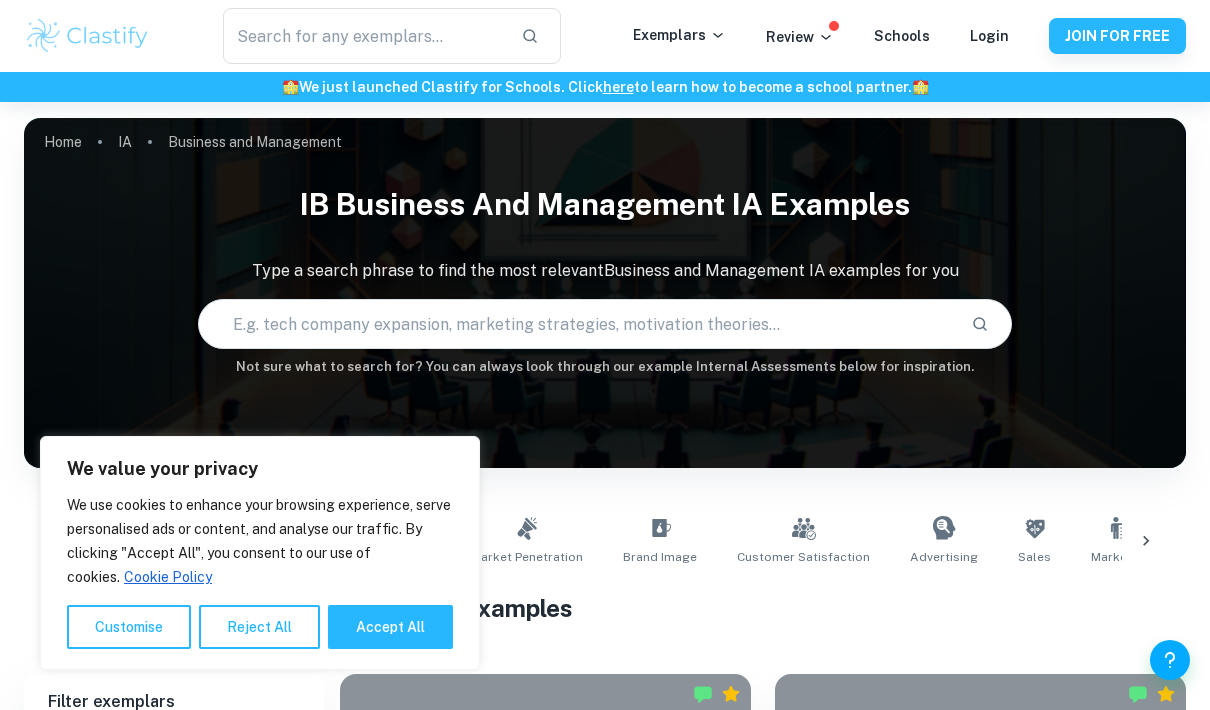 click on "Accept All" at bounding box center [390, 627] 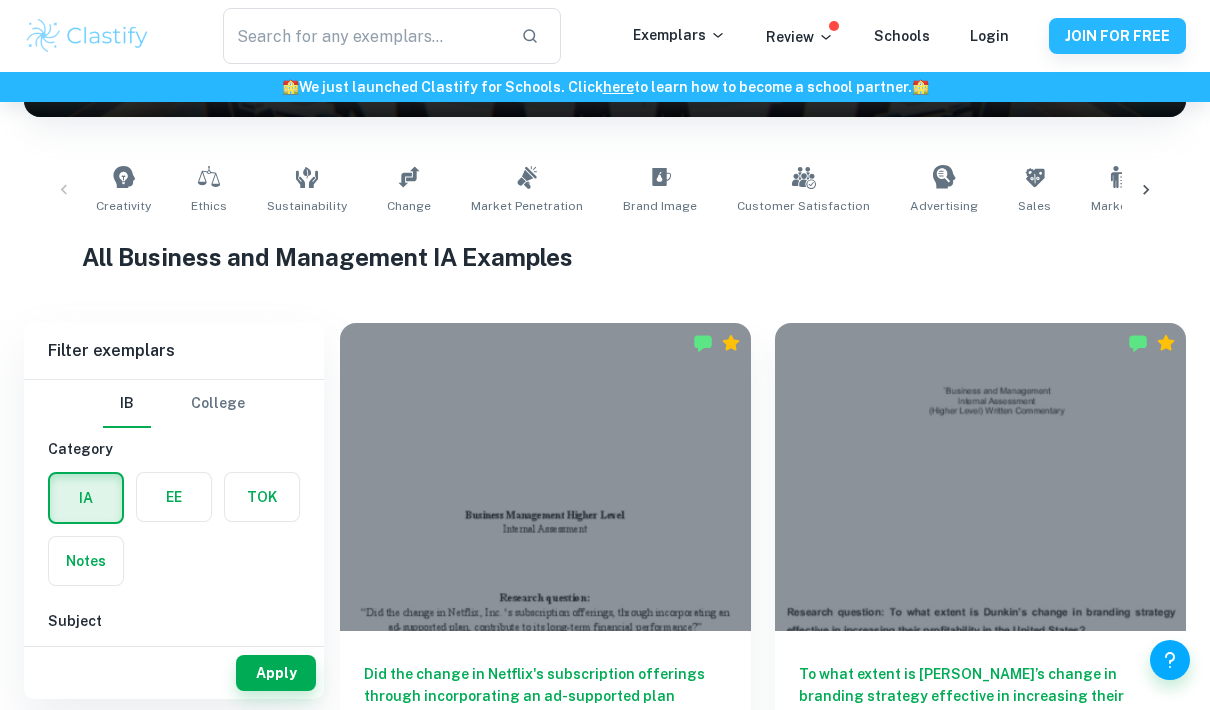 scroll, scrollTop: 350, scrollLeft: 0, axis: vertical 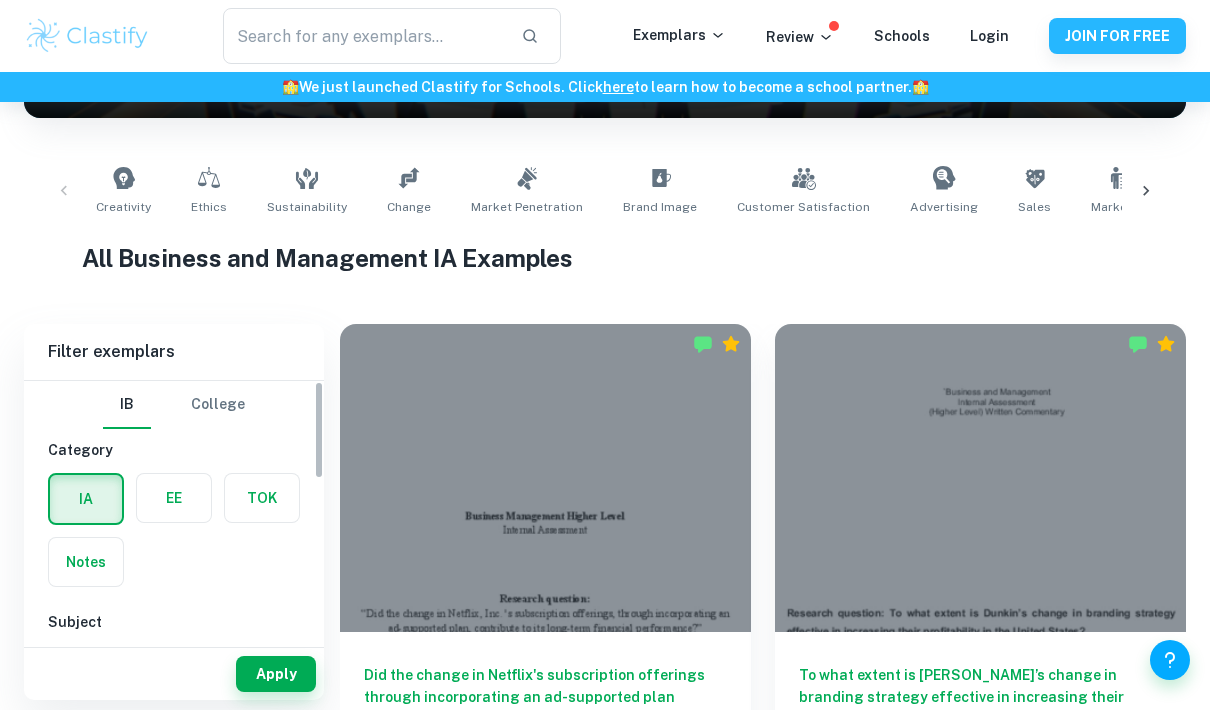 click at bounding box center [174, 498] 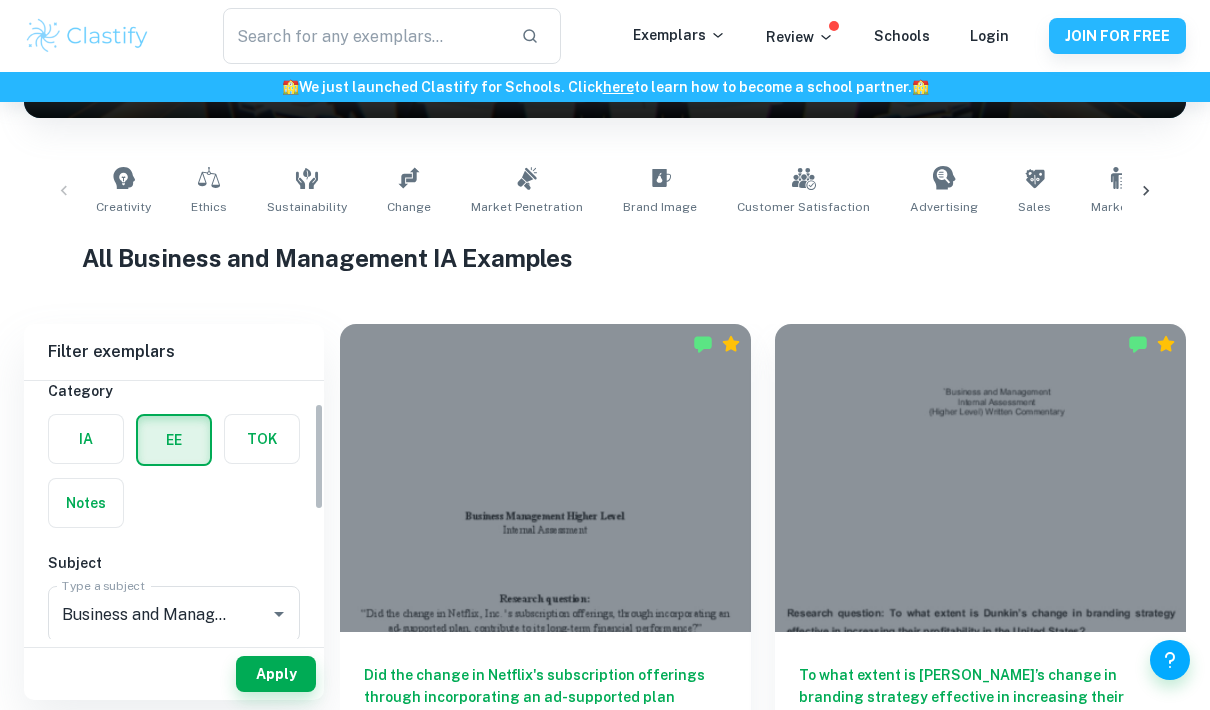 scroll, scrollTop: 71, scrollLeft: 0, axis: vertical 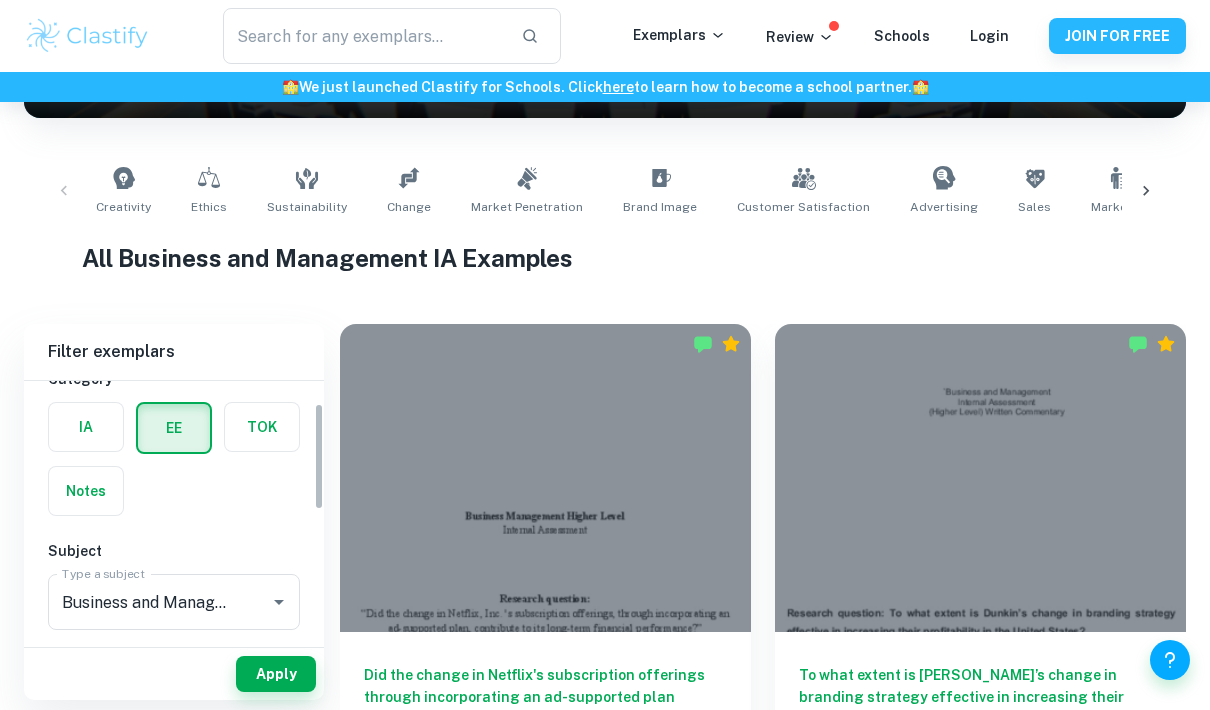 click on "Apply" at bounding box center (276, 674) 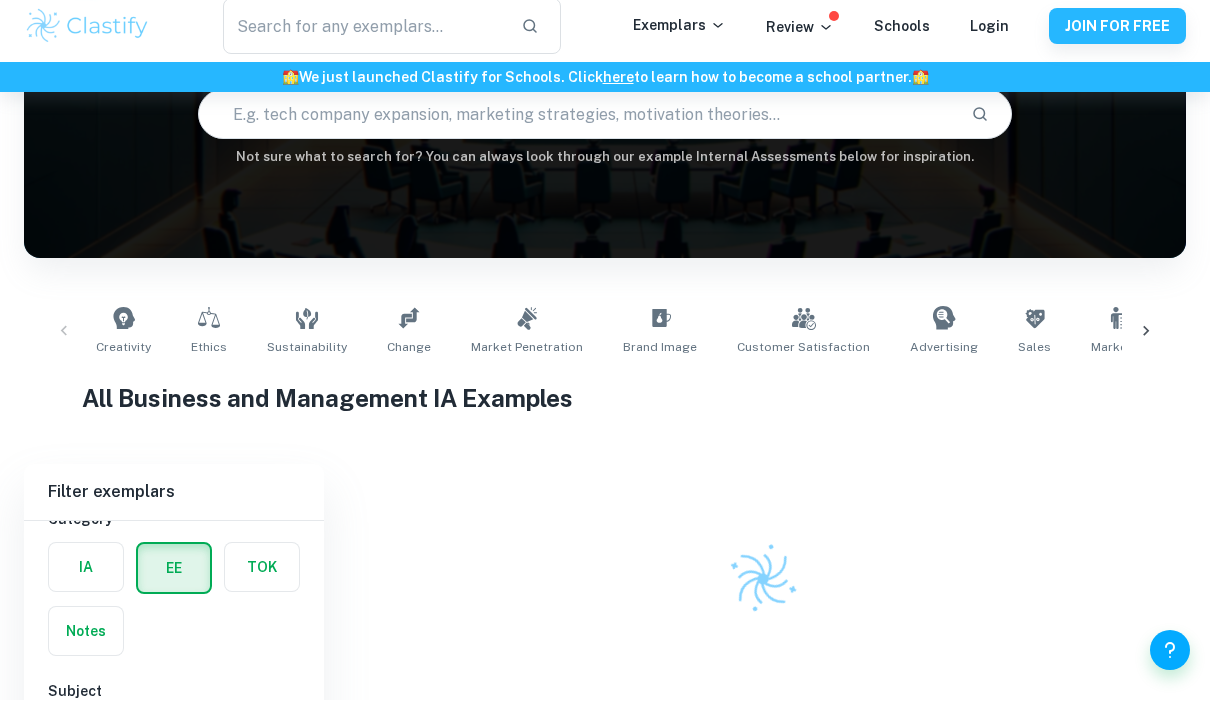 scroll, scrollTop: 184, scrollLeft: 0, axis: vertical 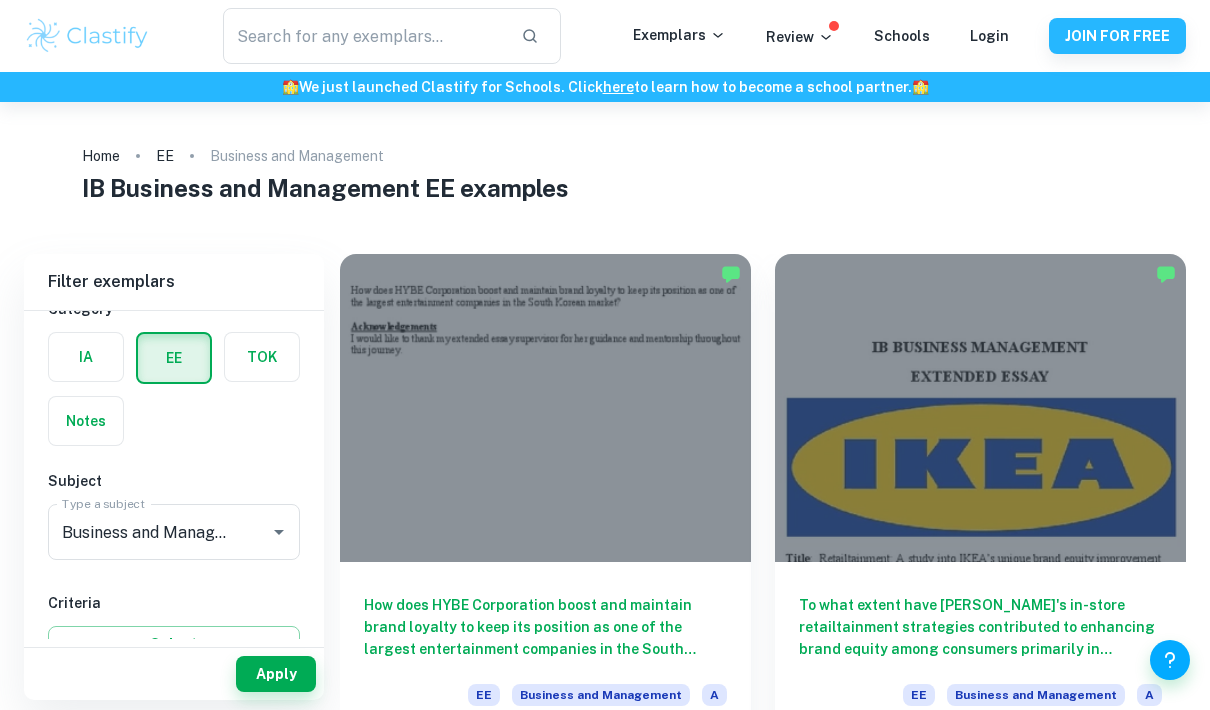 click at bounding box center (980, 408) 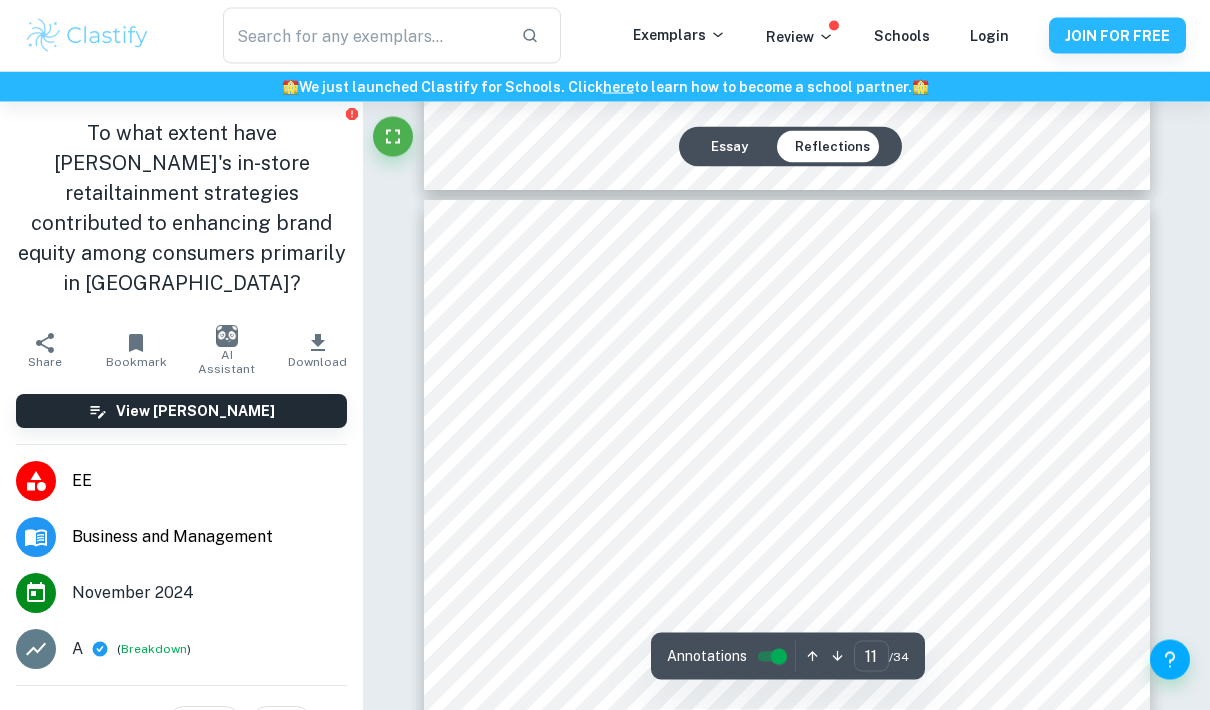 scroll, scrollTop: 10696, scrollLeft: 0, axis: vertical 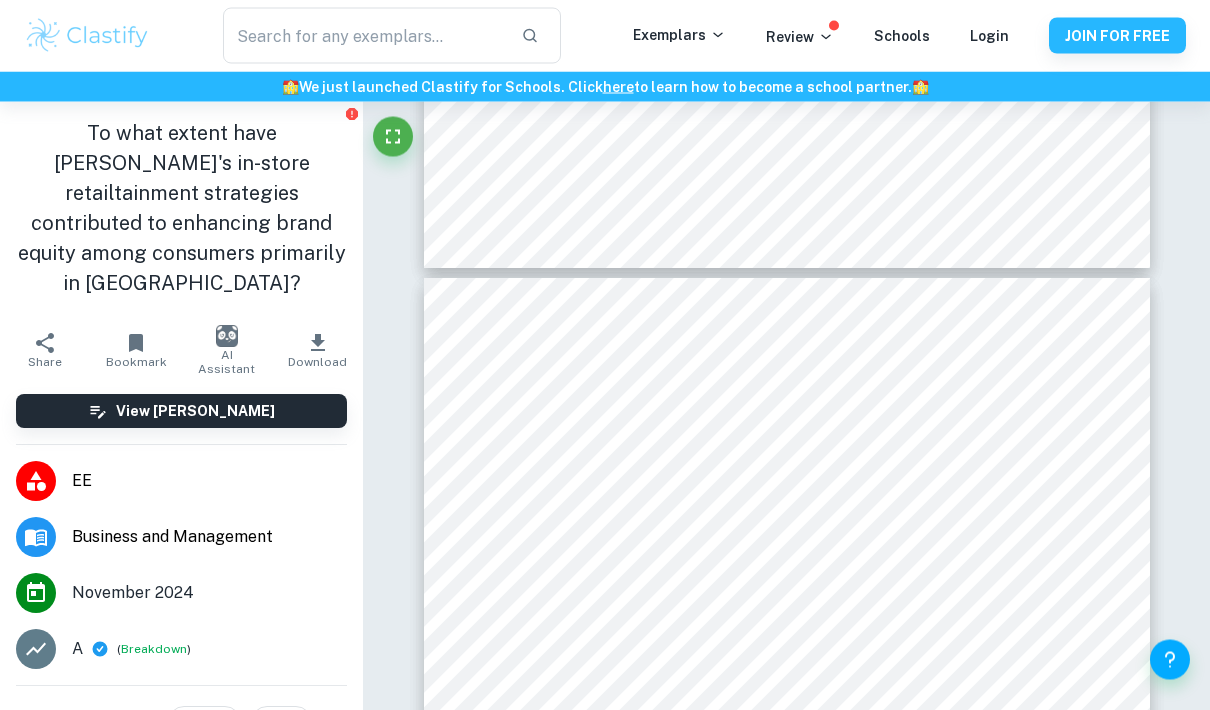 type on "10" 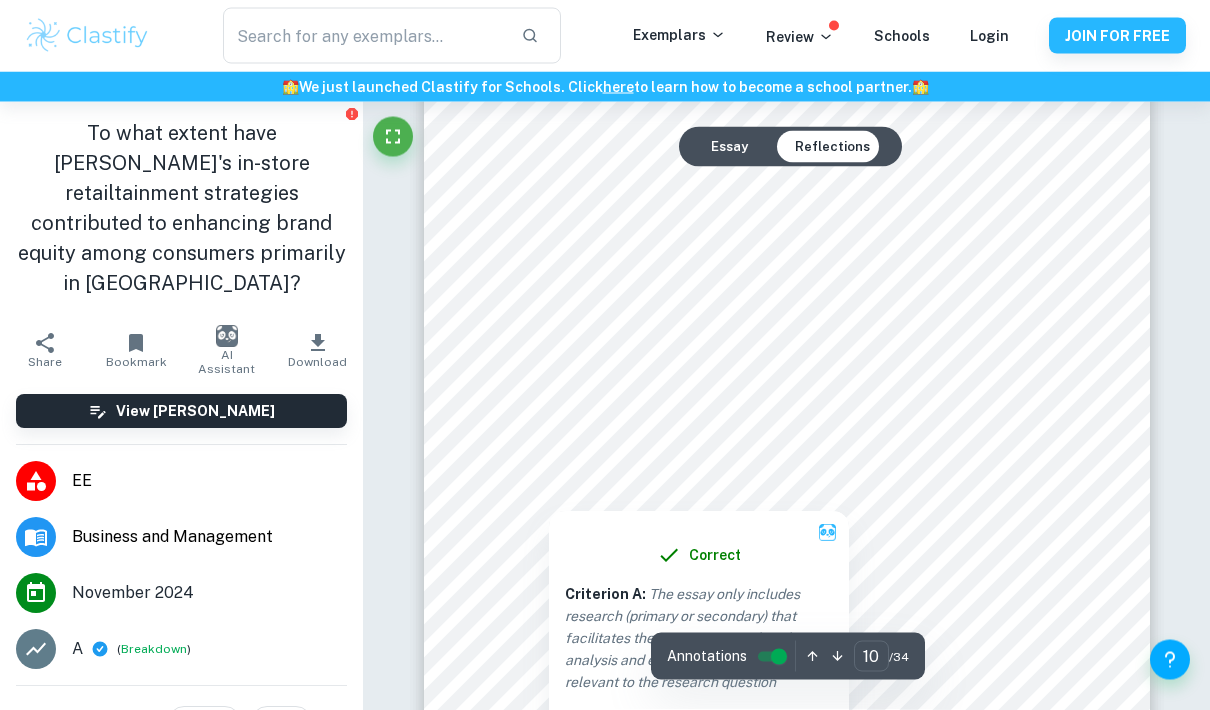 scroll, scrollTop: 9864, scrollLeft: 0, axis: vertical 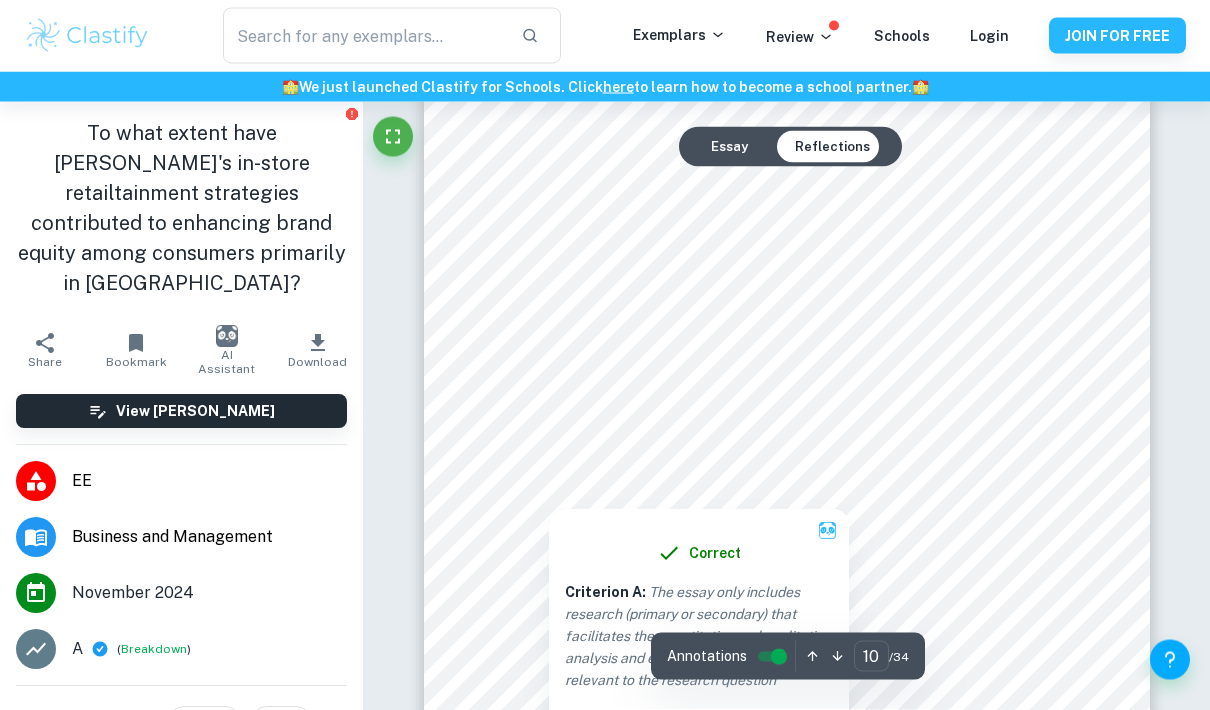 click at bounding box center (774, 472) 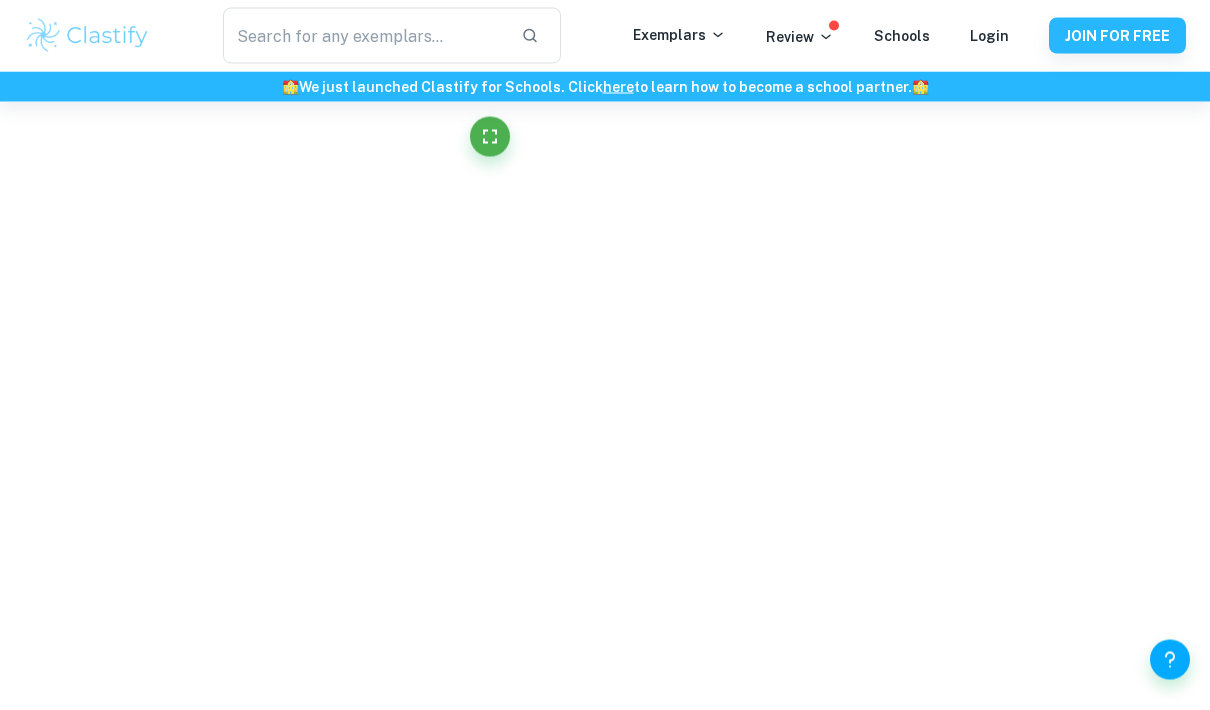 scroll, scrollTop: 9865, scrollLeft: 0, axis: vertical 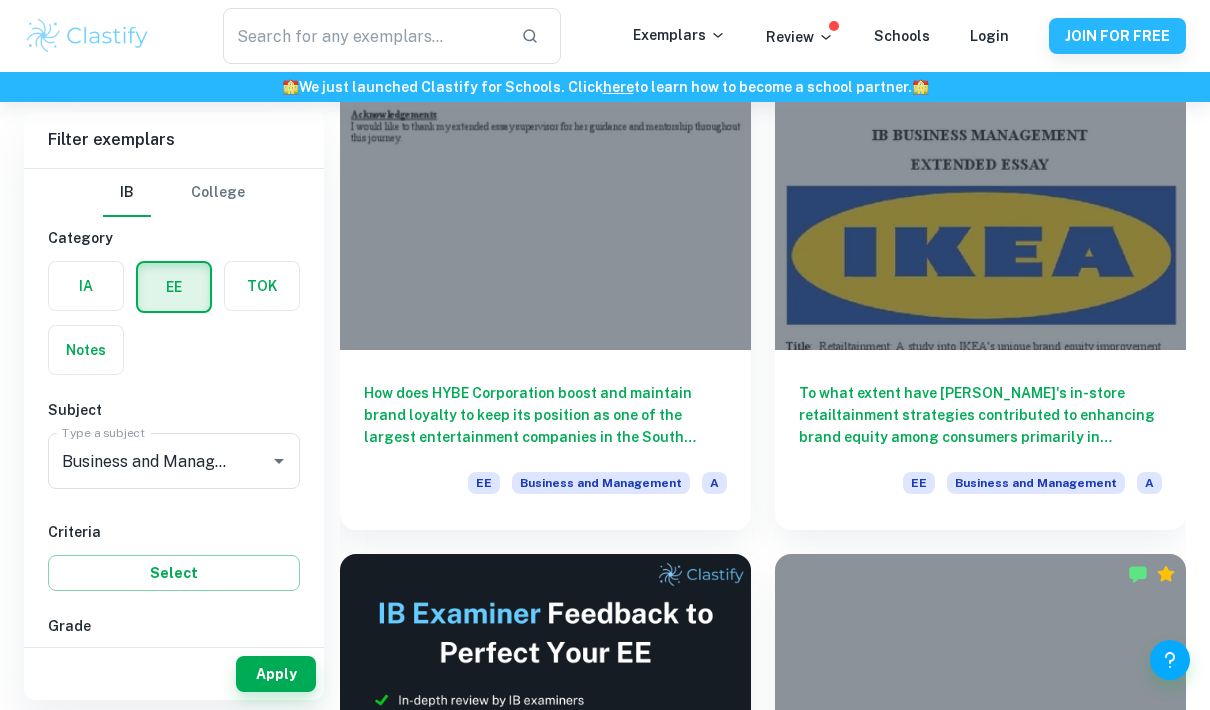 click at bounding box center (545, 196) 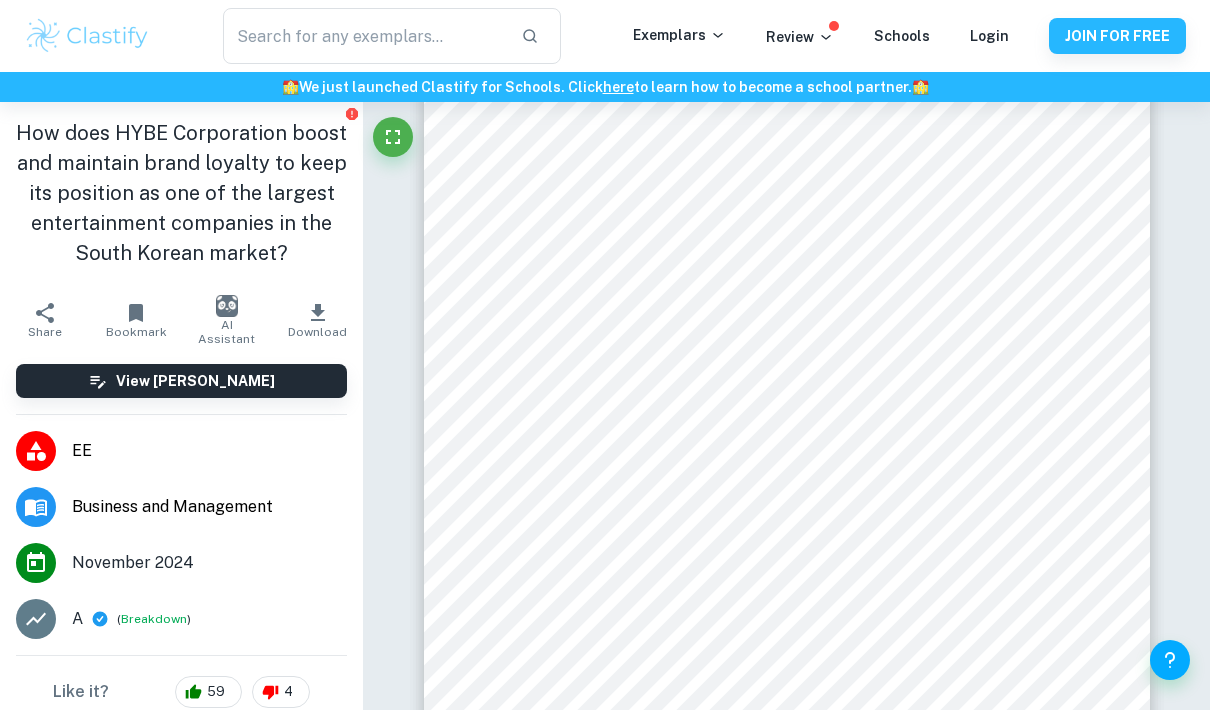 scroll, scrollTop: 0, scrollLeft: 0, axis: both 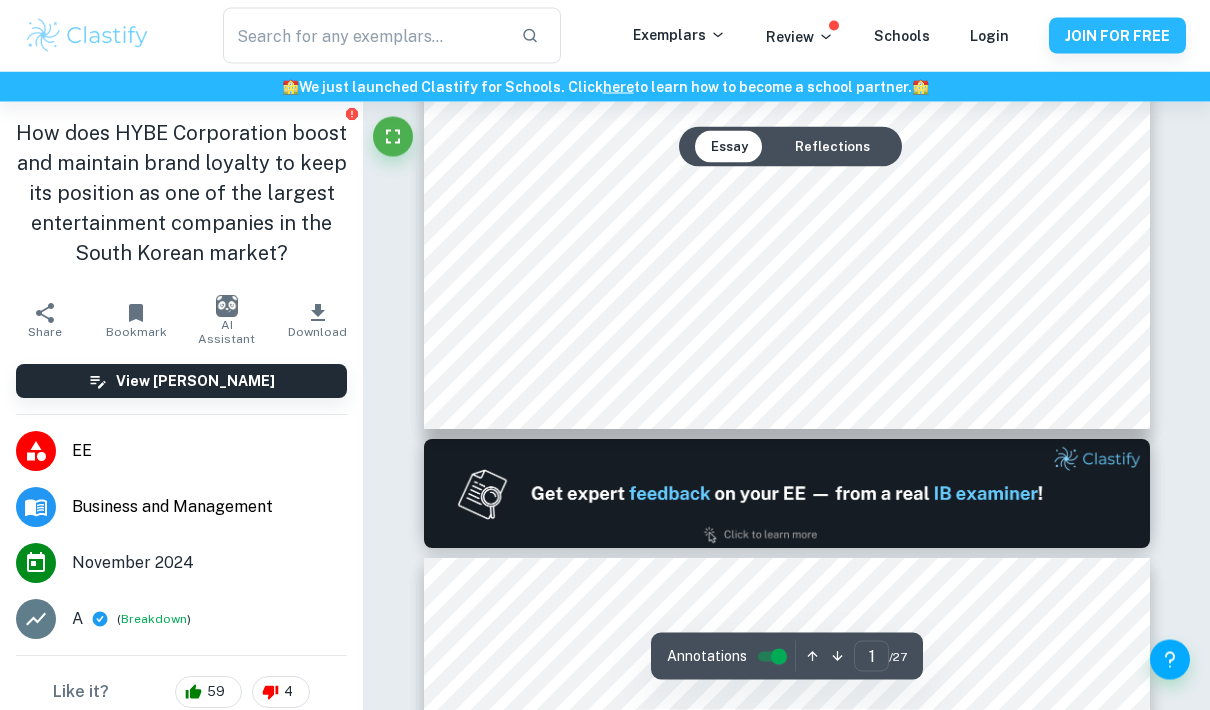 type on "2" 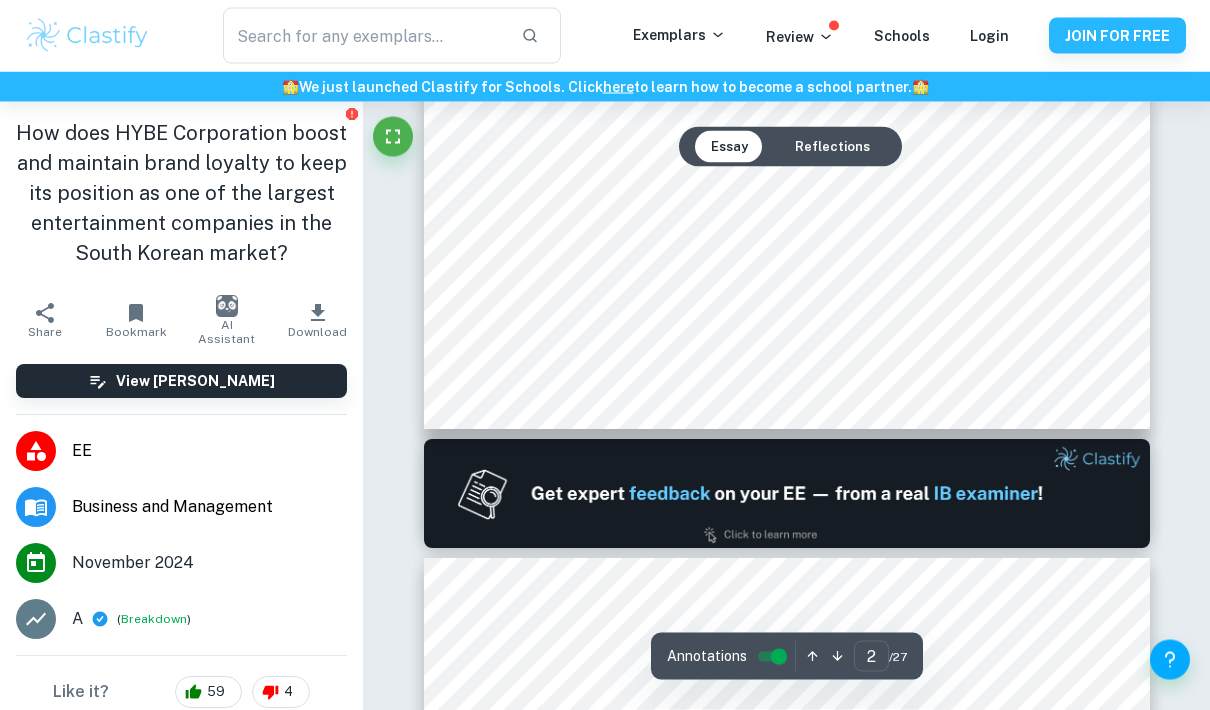 scroll, scrollTop: 1014, scrollLeft: 0, axis: vertical 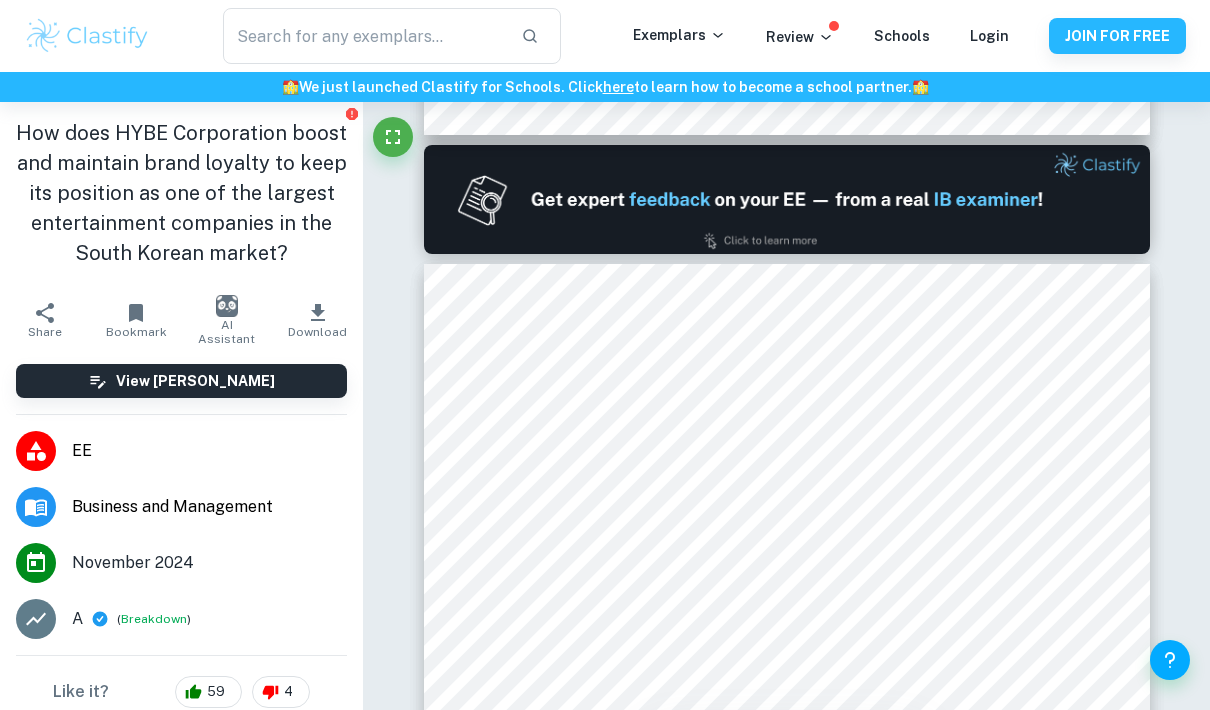 click at bounding box center (793, 496) 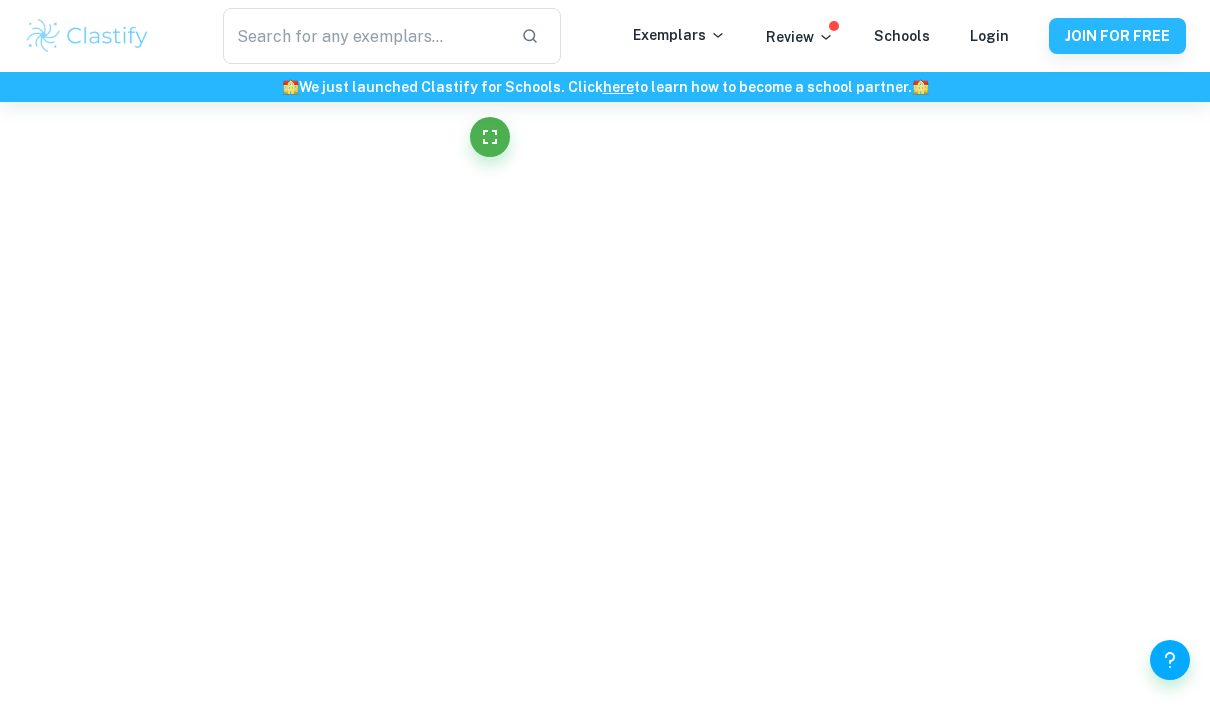 scroll, scrollTop: 7084, scrollLeft: 0, axis: vertical 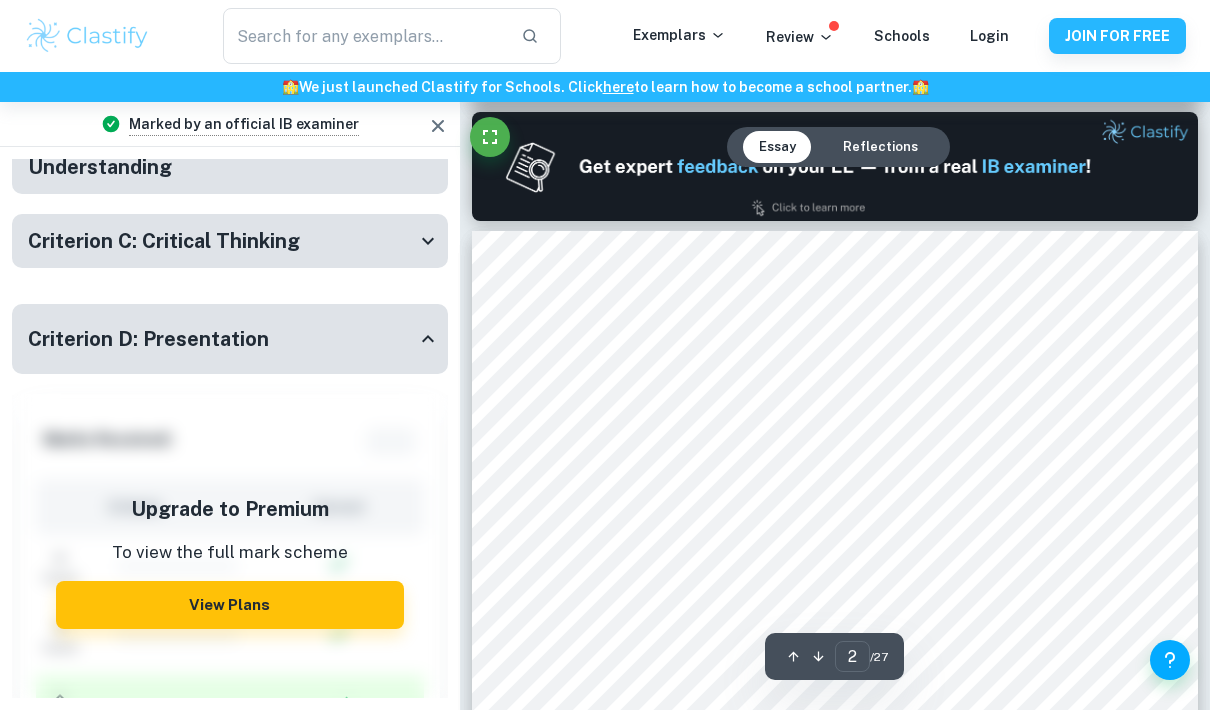 click 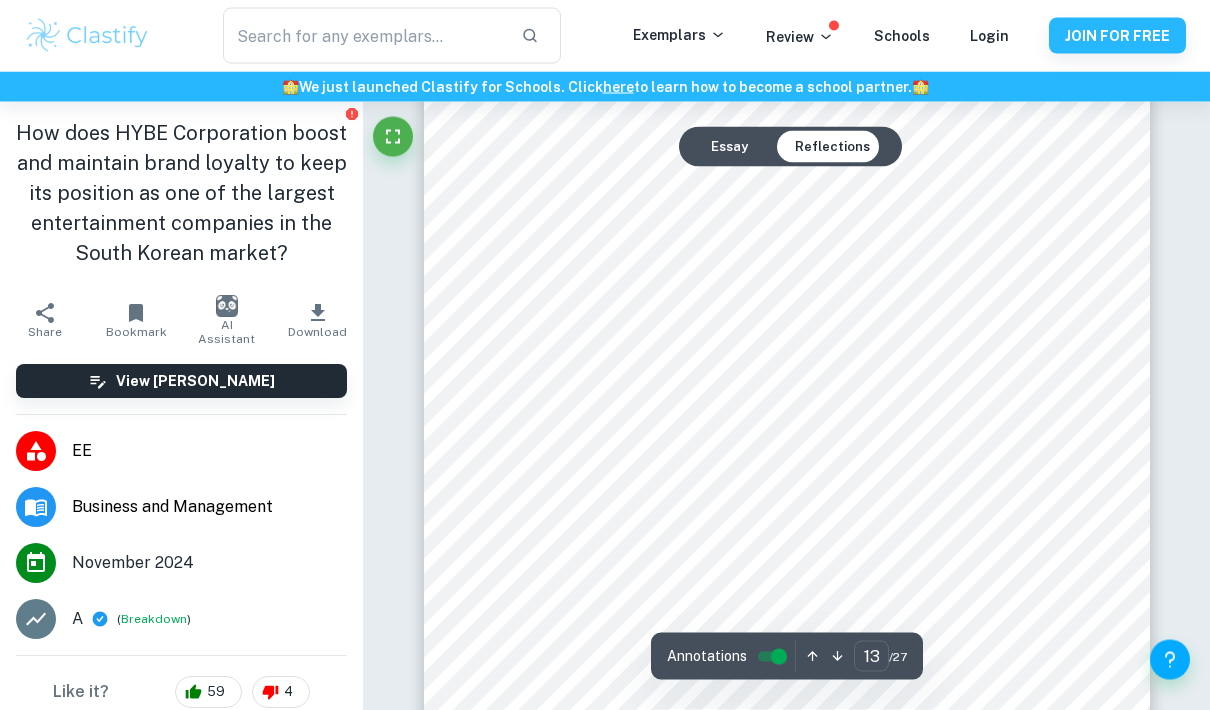 scroll, scrollTop: 12761, scrollLeft: 0, axis: vertical 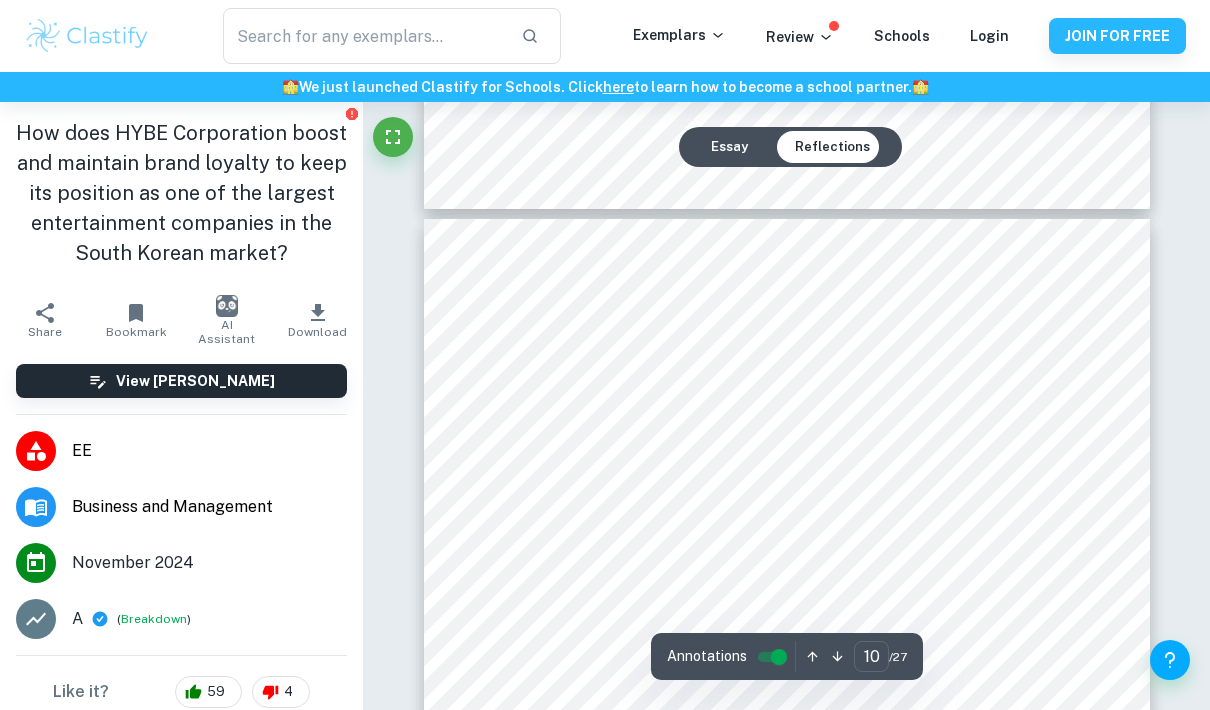 type on "9" 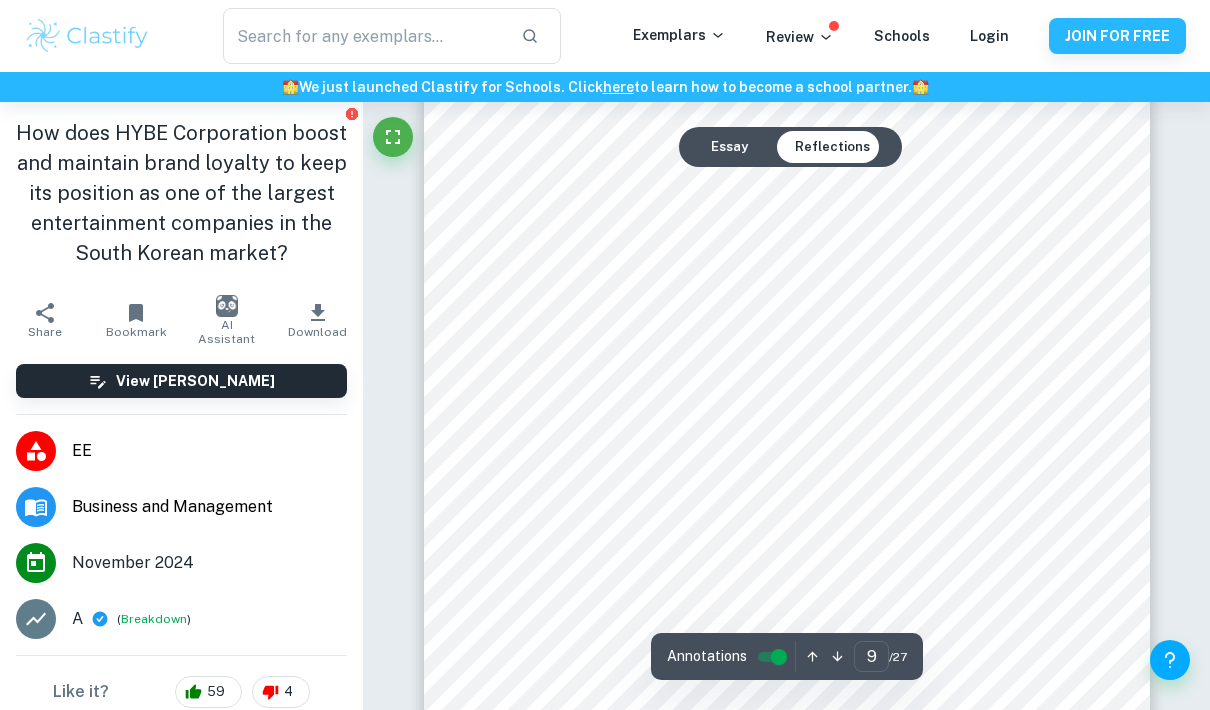 scroll, scrollTop: 8833, scrollLeft: 0, axis: vertical 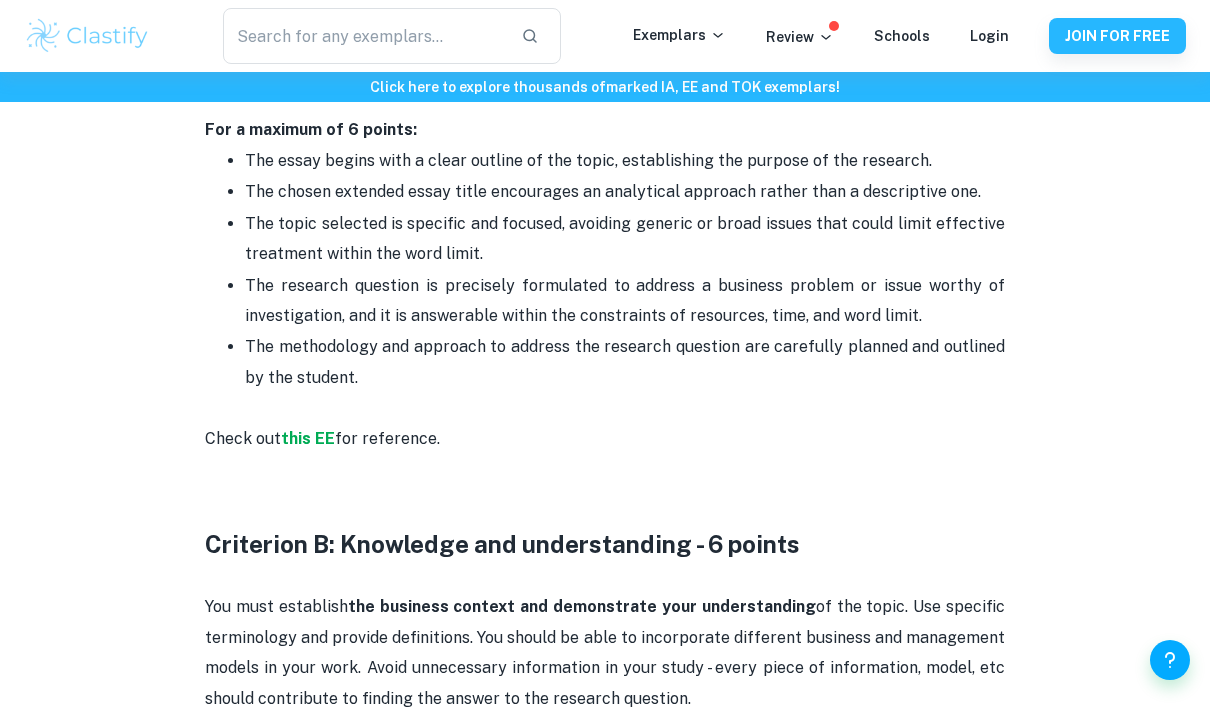 click on "this EE" at bounding box center [308, 438] 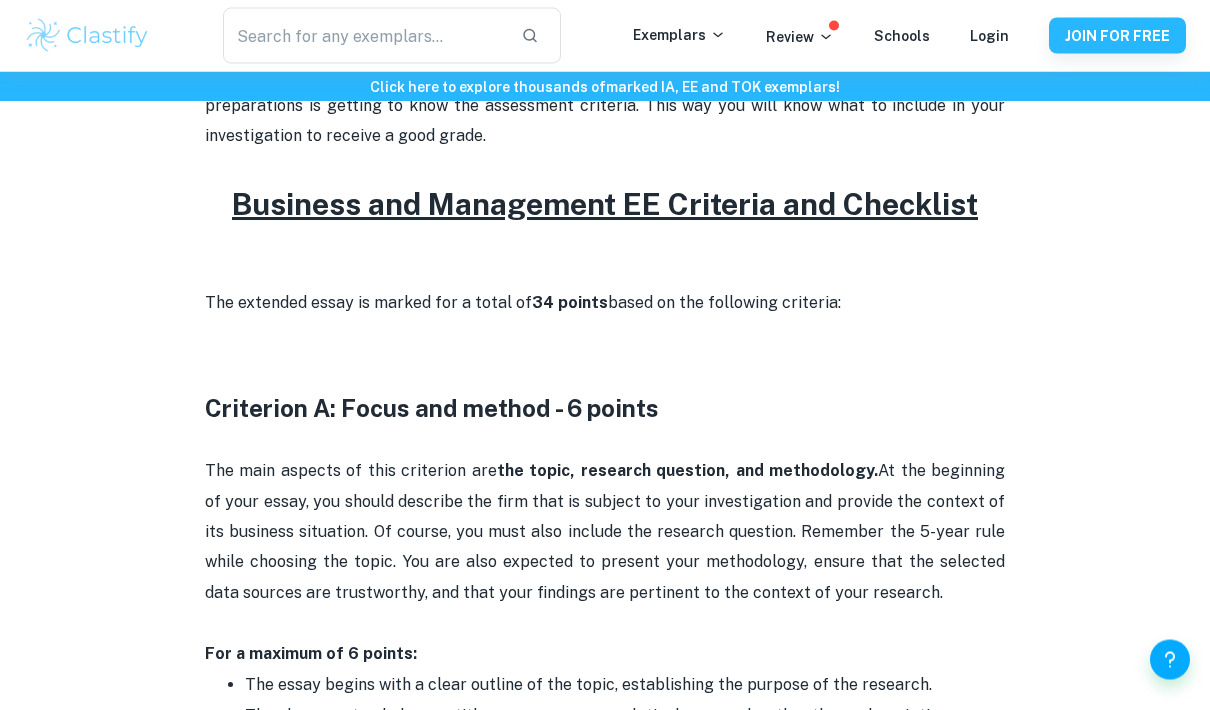 scroll, scrollTop: 782, scrollLeft: 0, axis: vertical 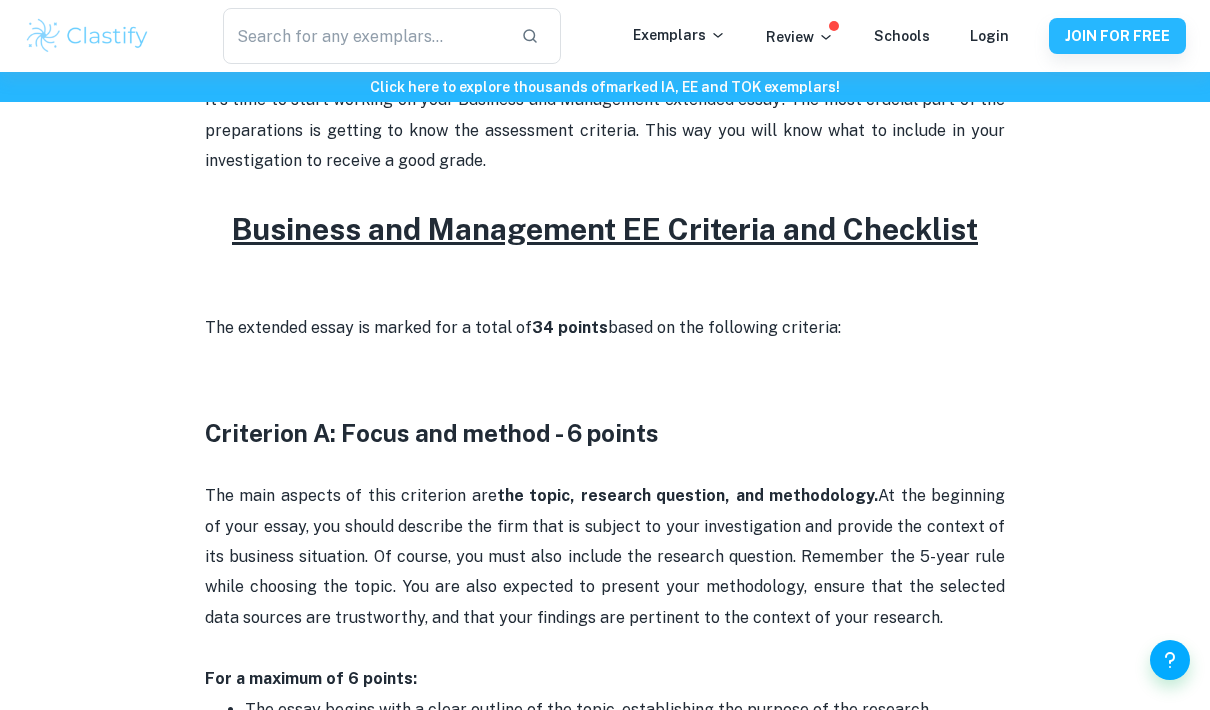 click on "Criterion A: Focus and method - 6 points" at bounding box center (605, 397) 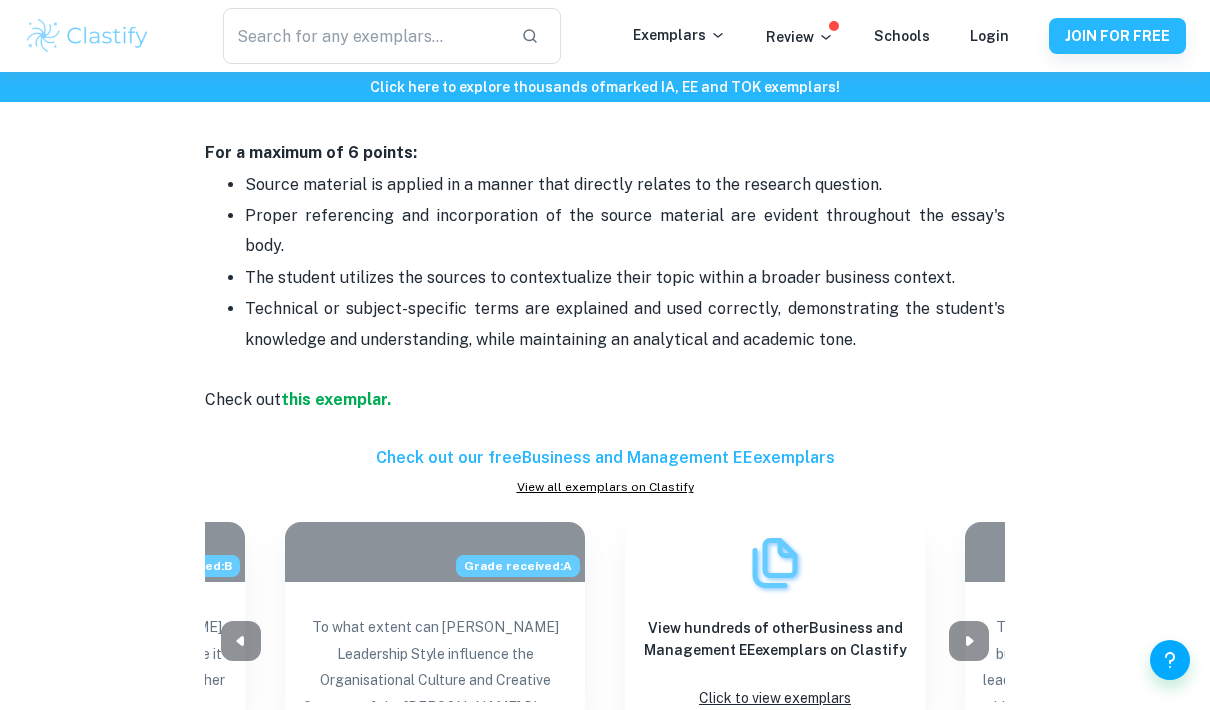 scroll, scrollTop: 1588, scrollLeft: 0, axis: vertical 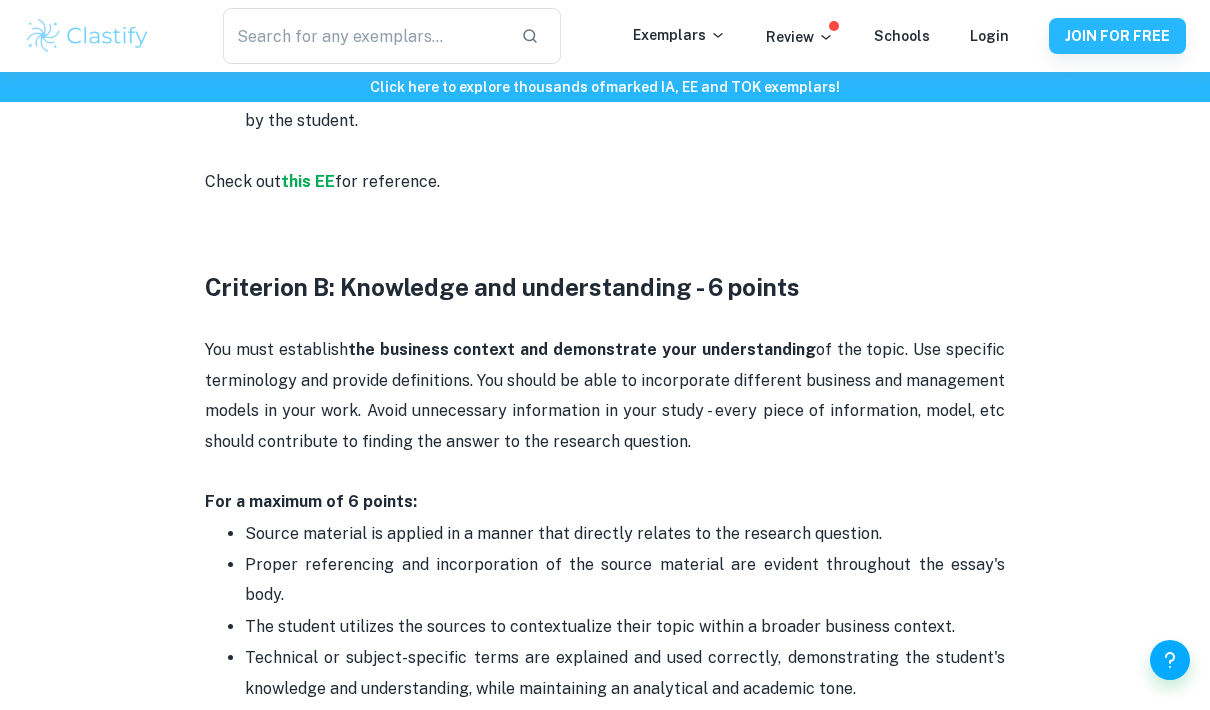 click on "Exemplars" at bounding box center (679, 35) 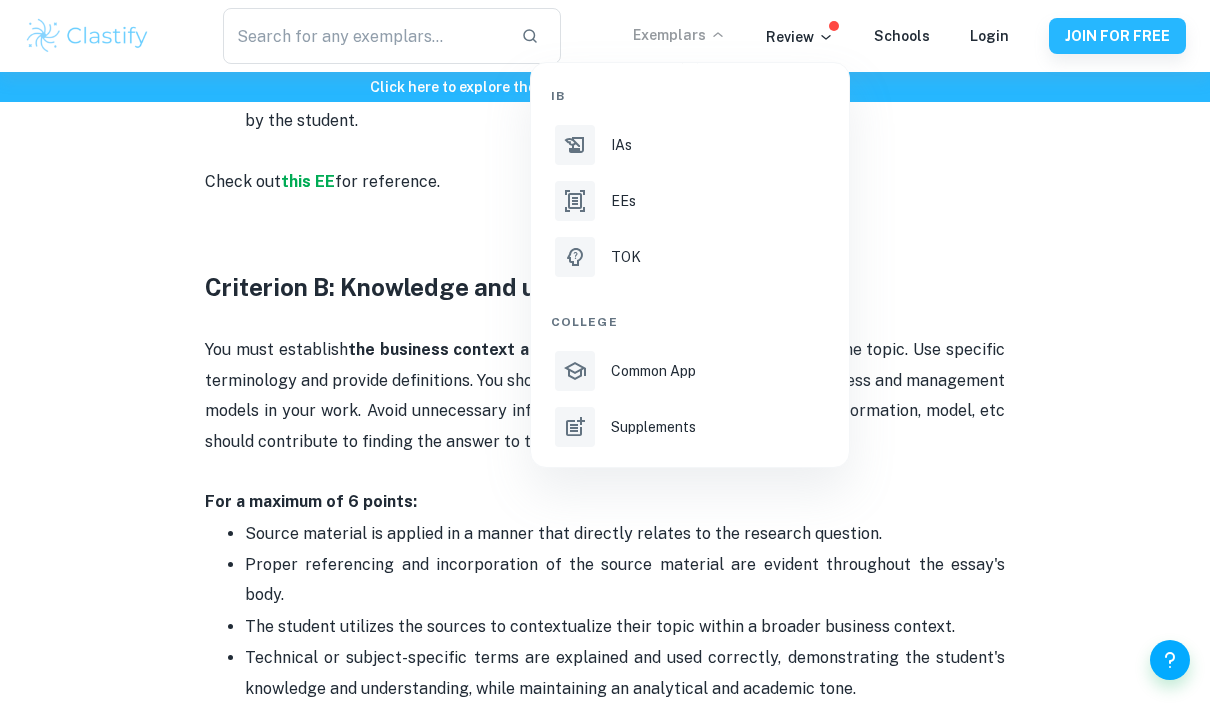 click at bounding box center (605, 355) 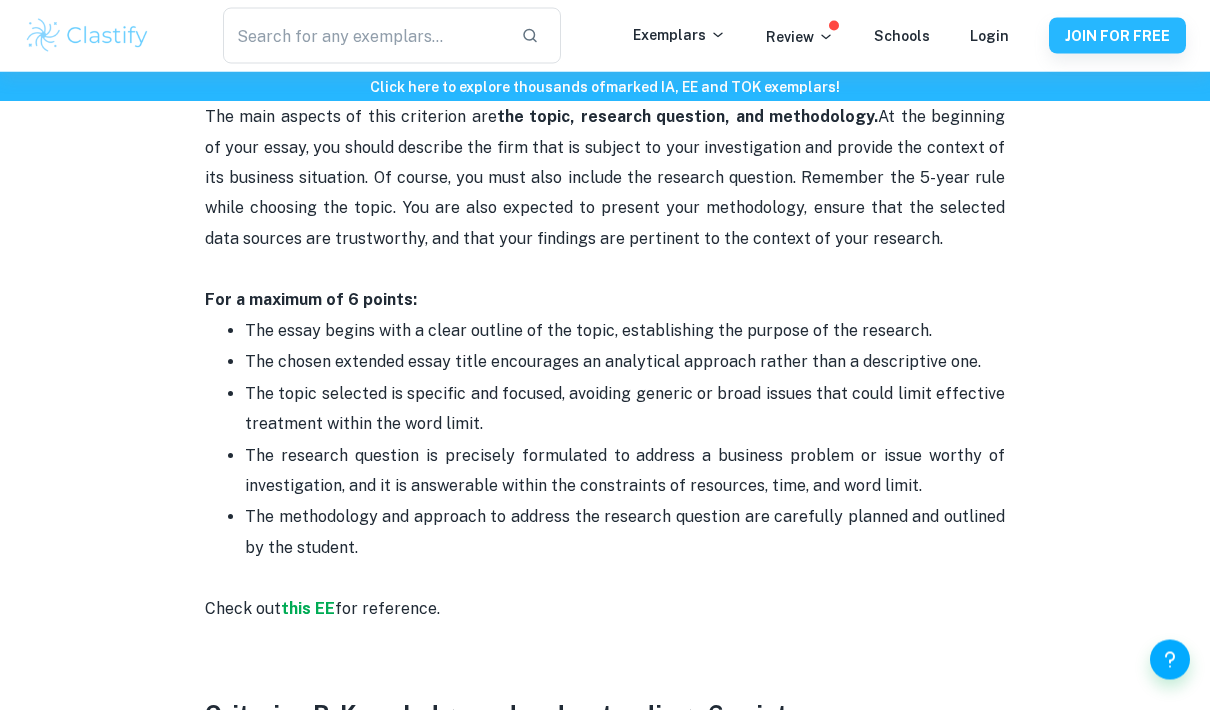 scroll, scrollTop: 1174, scrollLeft: 0, axis: vertical 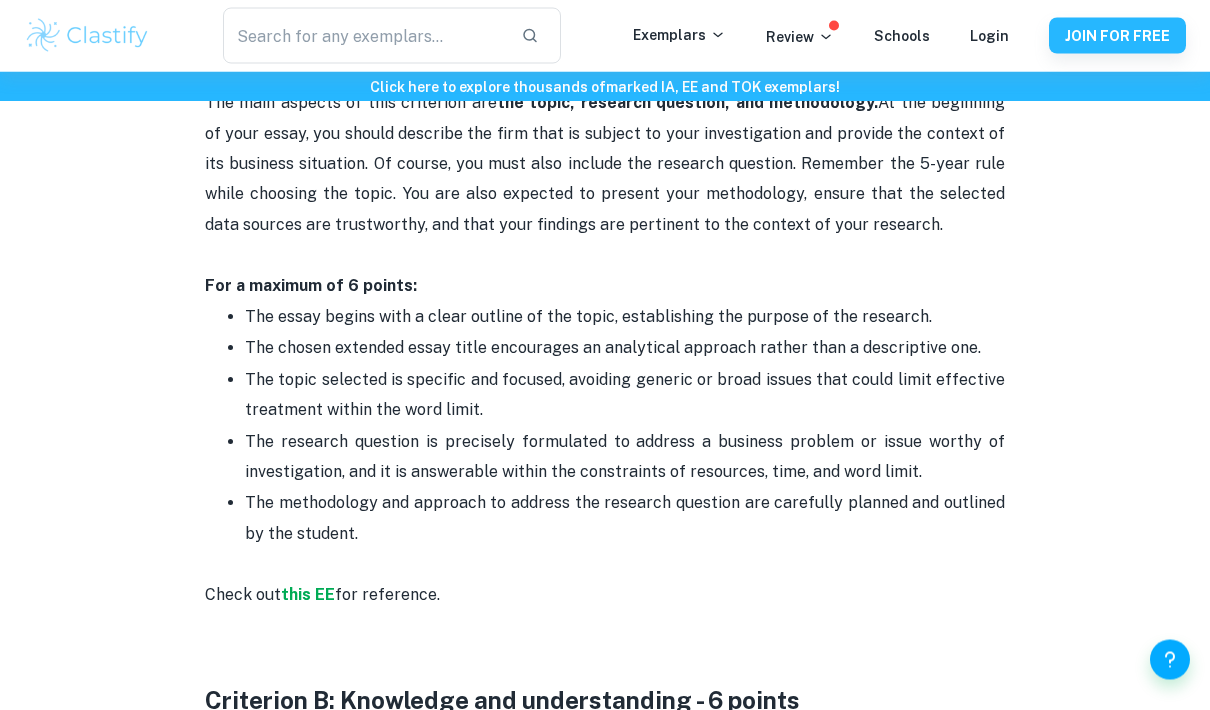 click on "this EE" at bounding box center [308, 595] 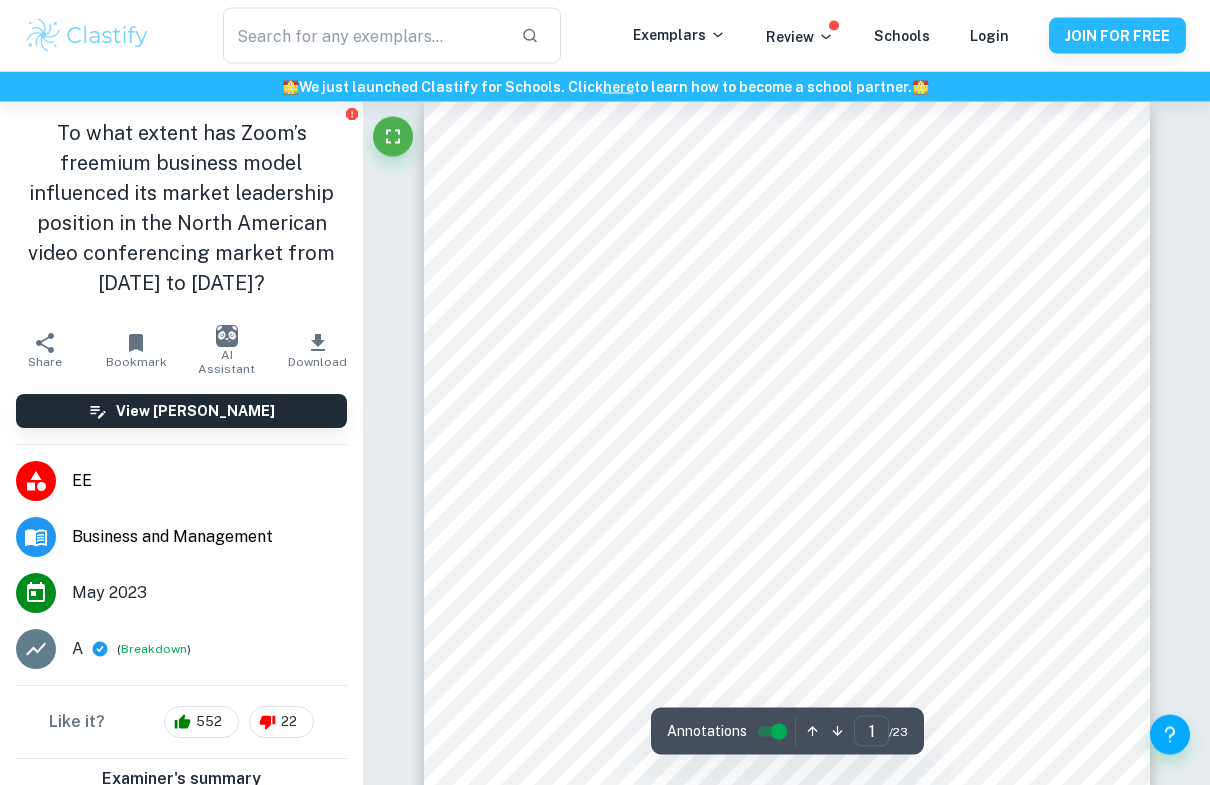 scroll, scrollTop: 38, scrollLeft: 0, axis: vertical 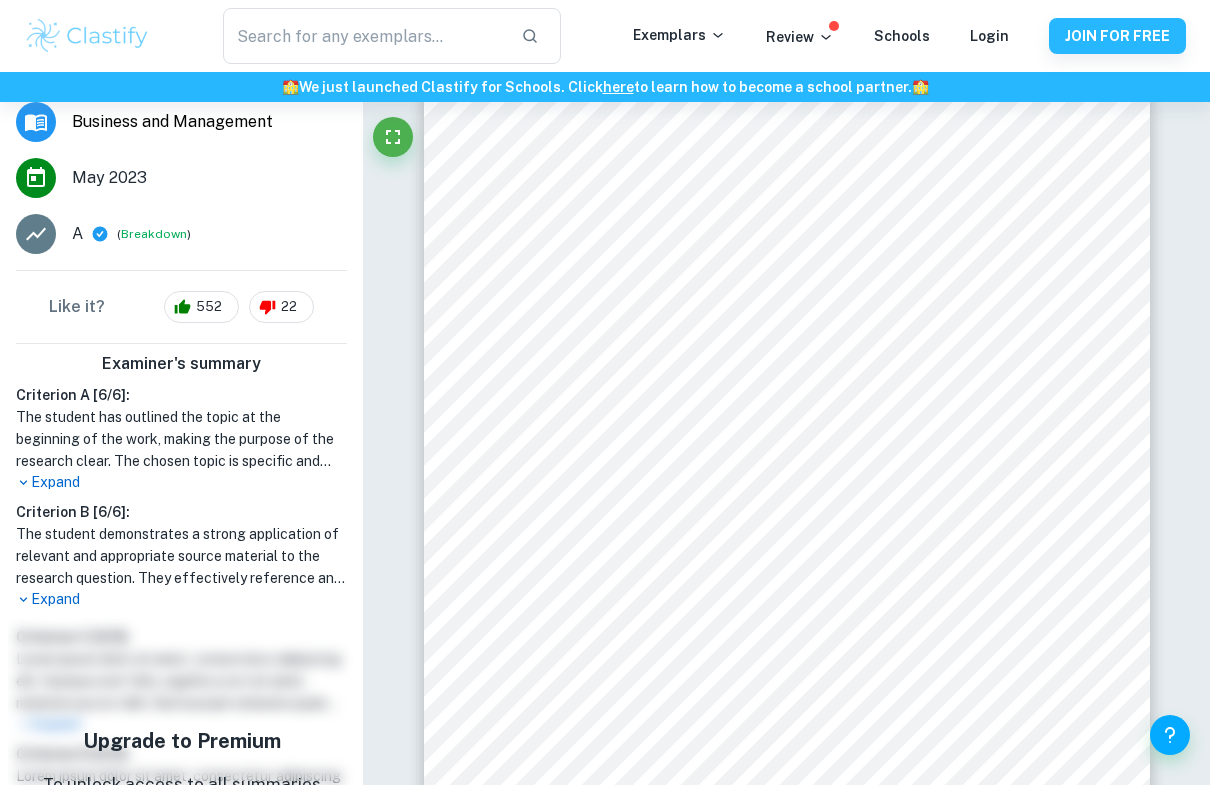 click on "Expand" at bounding box center (181, 482) 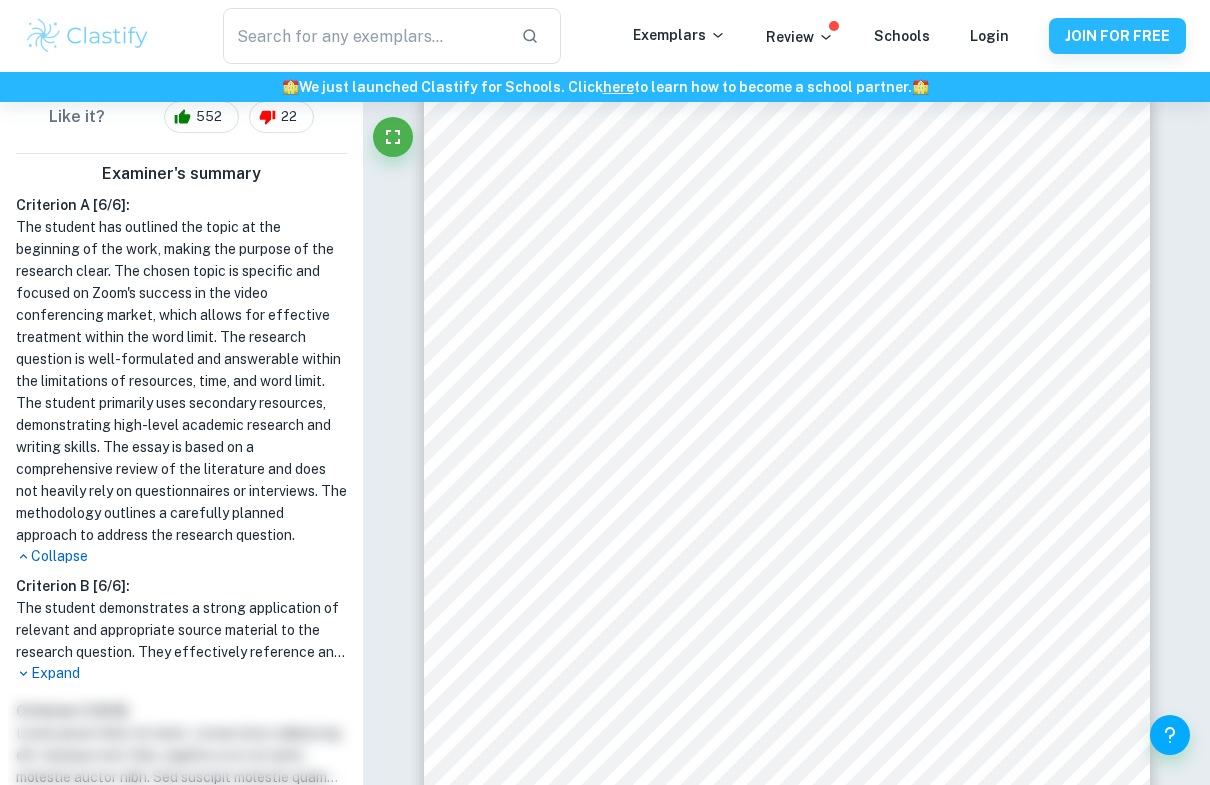 click on "Expand" at bounding box center (181, 673) 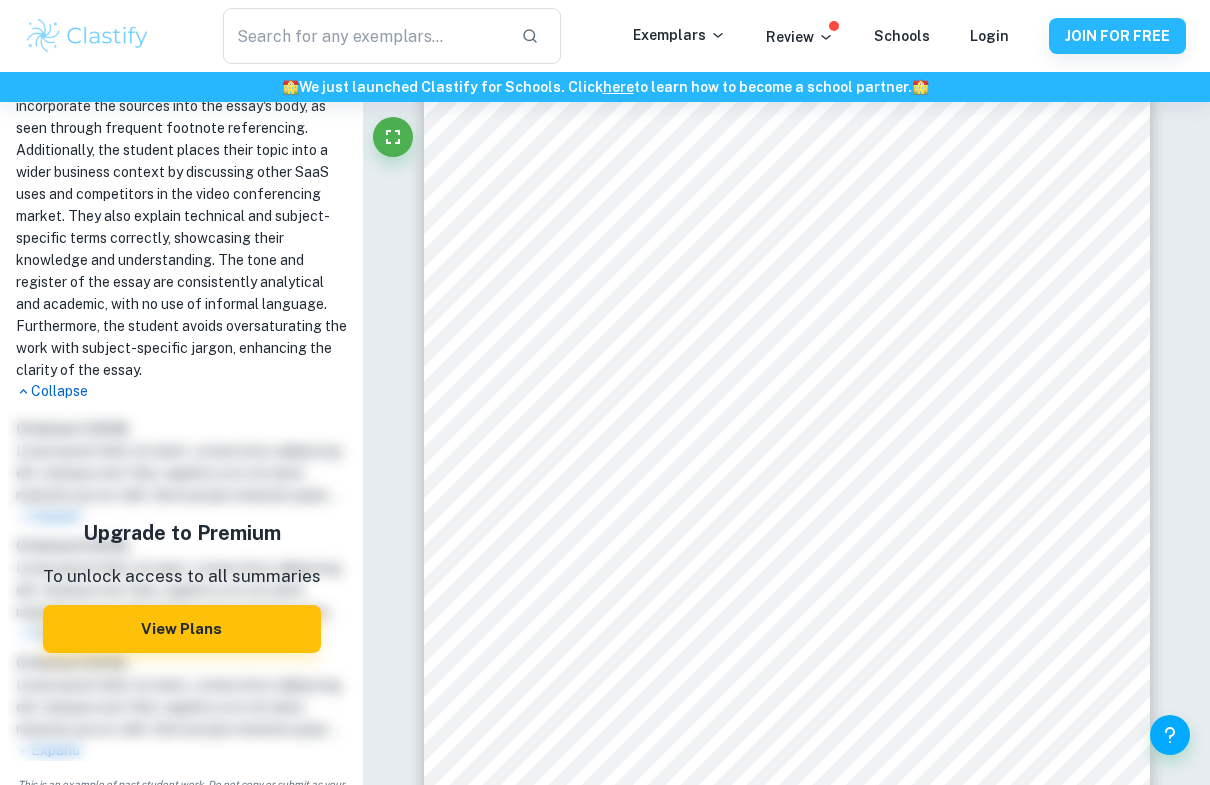 scroll, scrollTop: 1169, scrollLeft: 0, axis: vertical 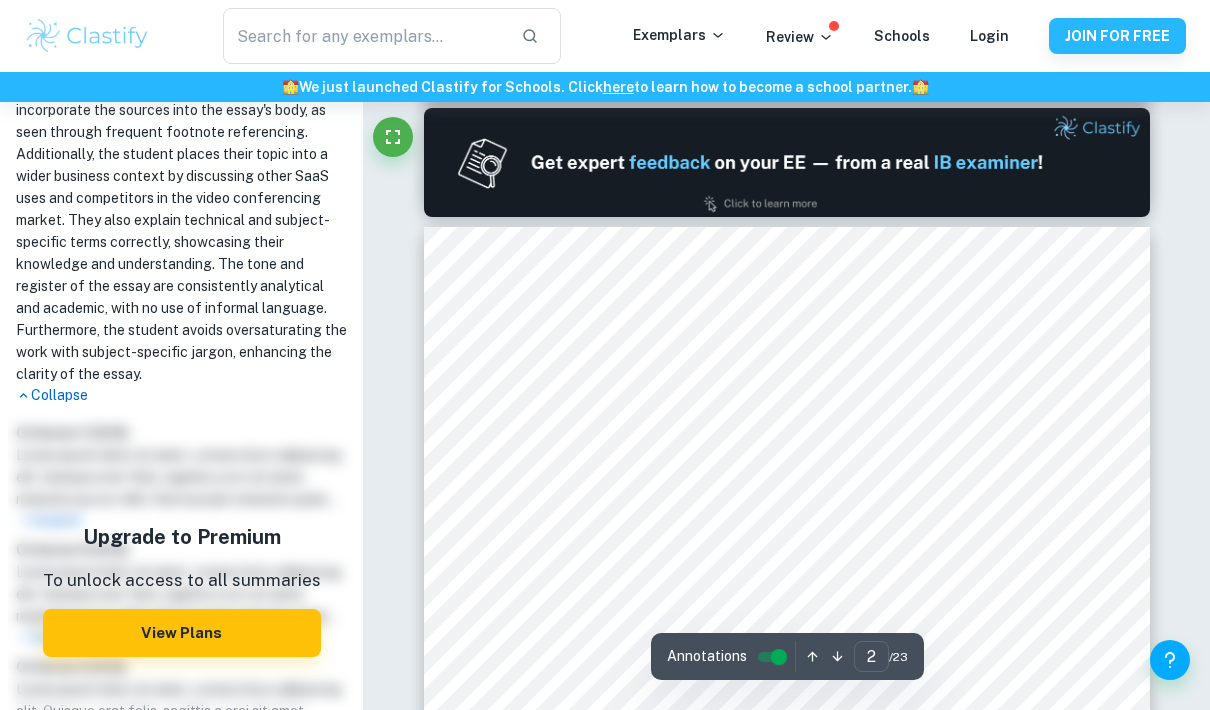 type on "1" 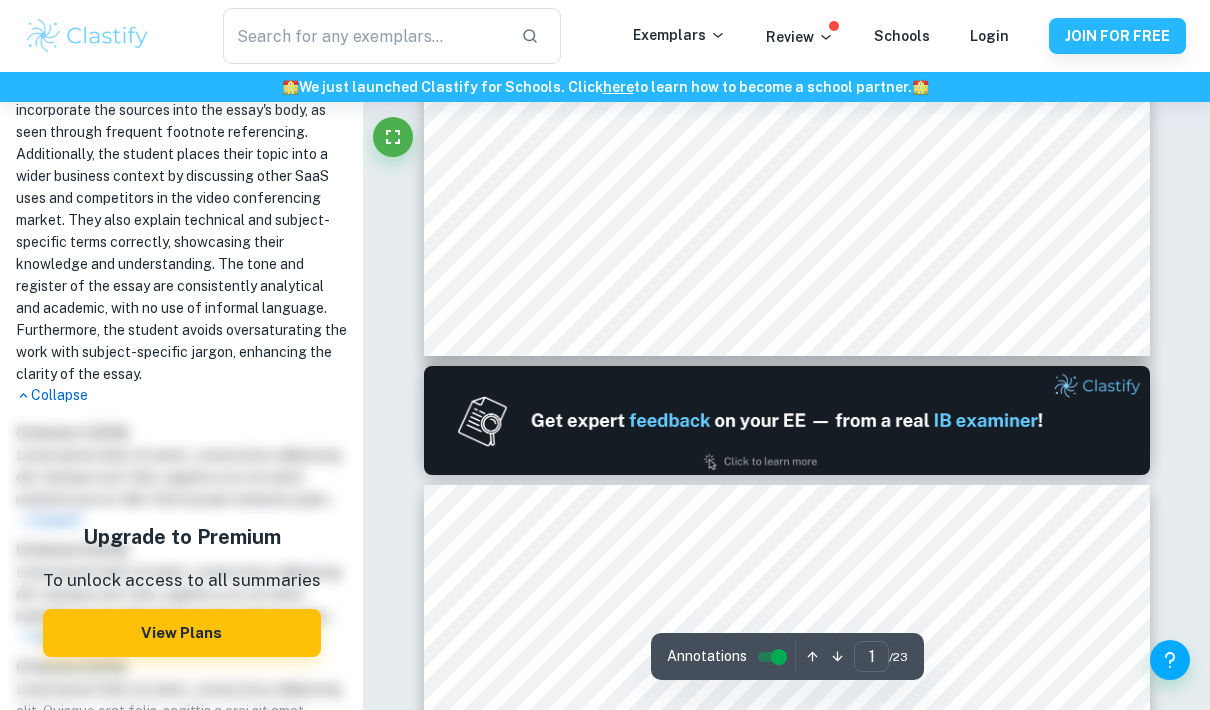 scroll, scrollTop: 0, scrollLeft: 0, axis: both 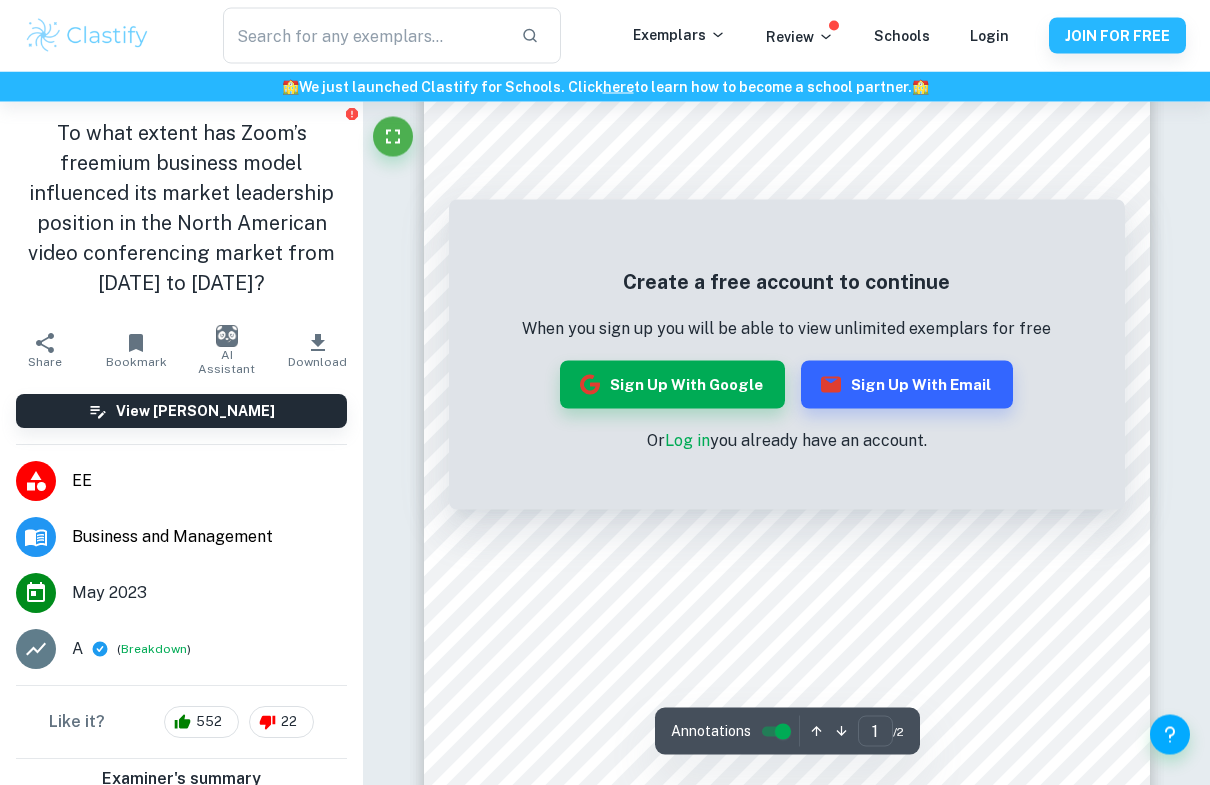 click on "Create a free account to continue" at bounding box center (786, 282) 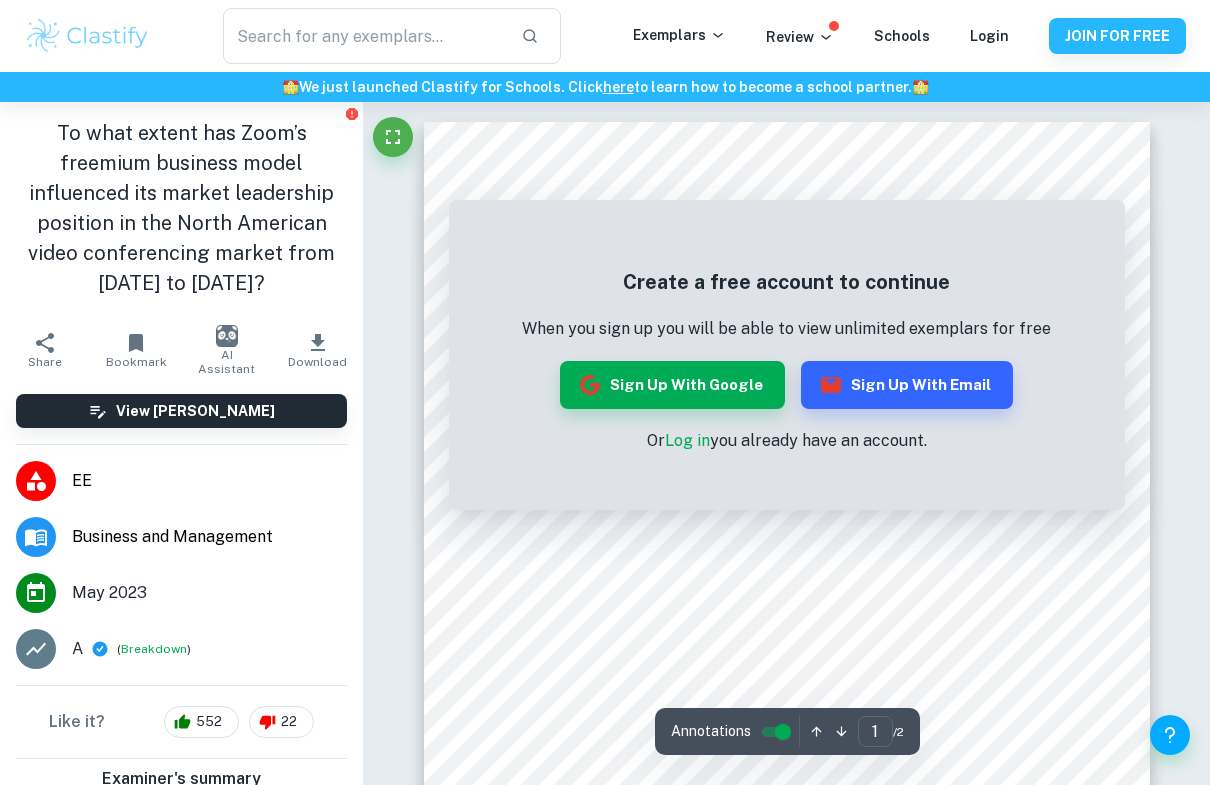 click on "Correct Criterion A :   The student outlines the topic of their study at the beginning of the essay, making its aim clear to the reader Comment:  On the title page, the student states that they will be focusing on "The key to Zoom's success in the video conferencing market" in this investigation Correct Criterion A :   The essay’s title promotes an analytical work, rather than a descriptive one Comment:  The student promotes an analytical nature by using a question starting with "To what extent", as it shows that the student will be analyzing different factors and general effectiveness. Furthermore, the student is looking at the issue of success, which means the student will be analyzing financial equity and market stance Correct Criterion A :   The topic of the essay is specific and focused, i.e it is not broad or generic as such topics will prevent the essay from facilitating an effective exploration within the prescribed word limit and hinder the criterion’s fulfillment Comment: Correct Criterion A :" at bounding box center [786, 1125] 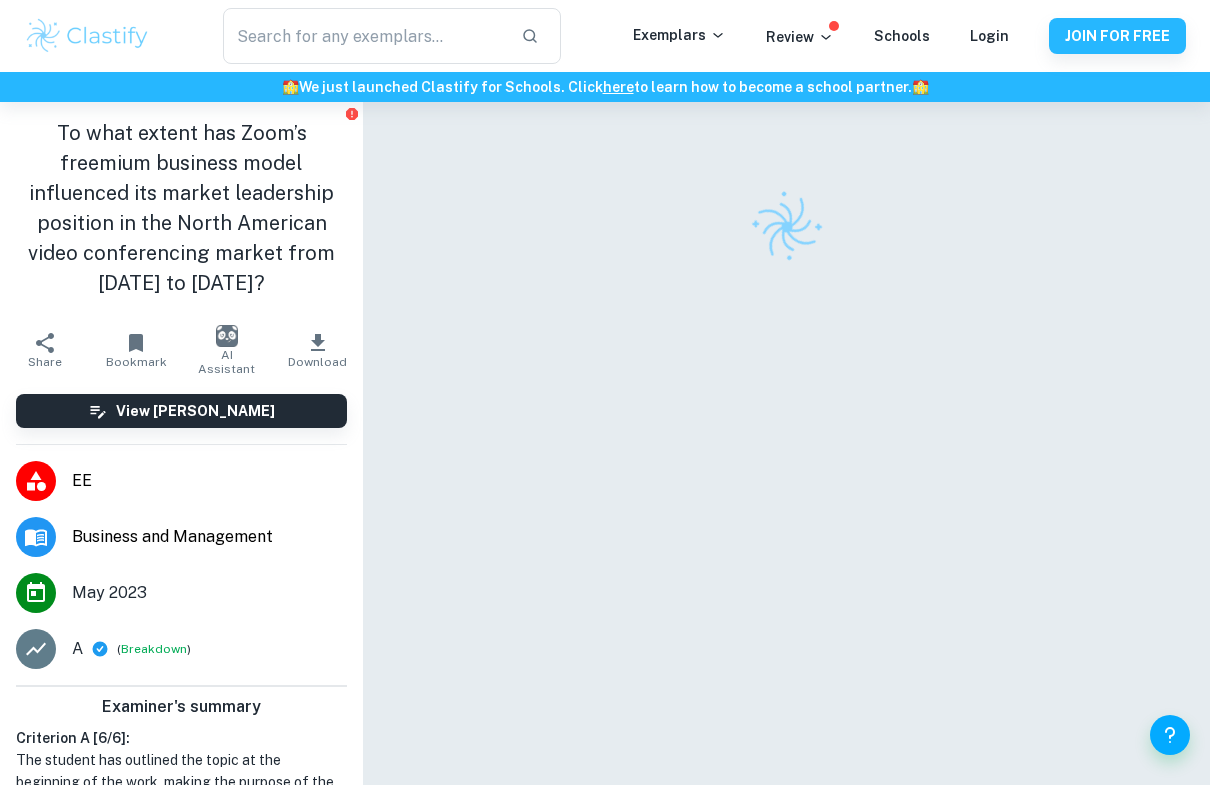 scroll, scrollTop: 0, scrollLeft: 0, axis: both 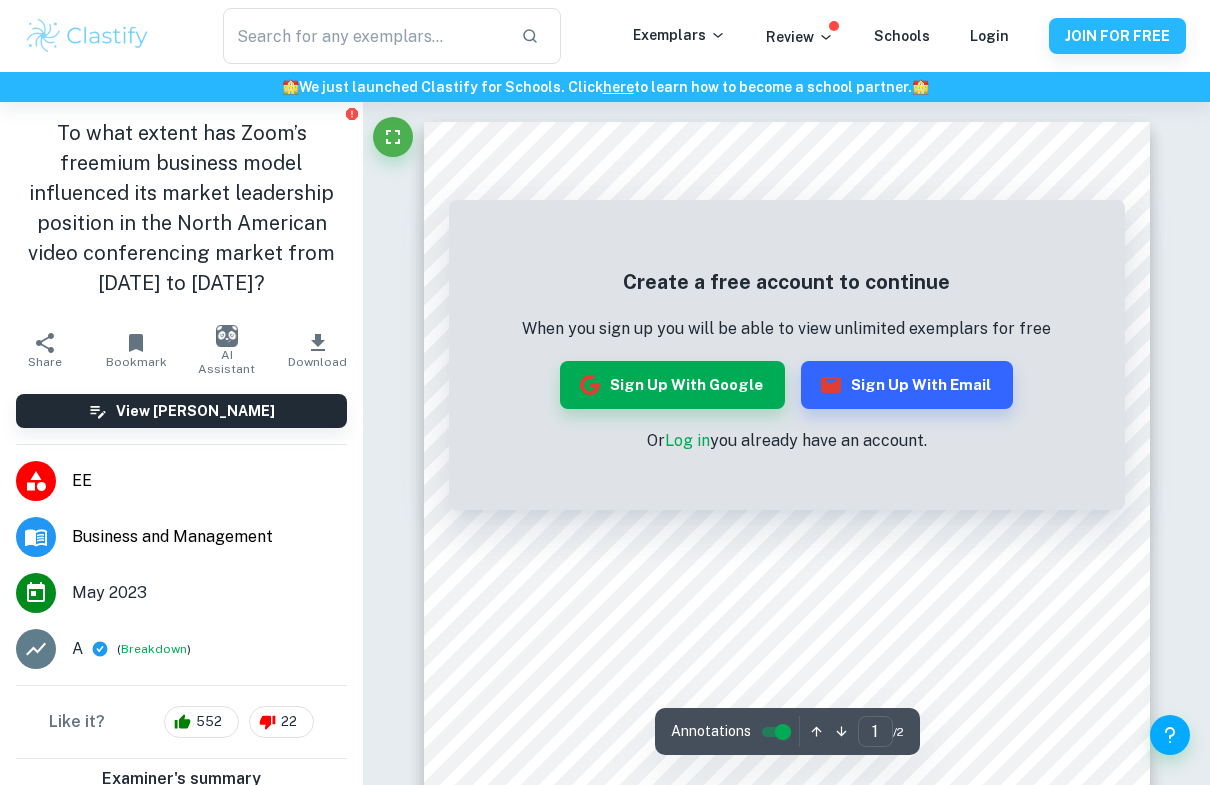 click on "View [PERSON_NAME]" at bounding box center (195, 411) 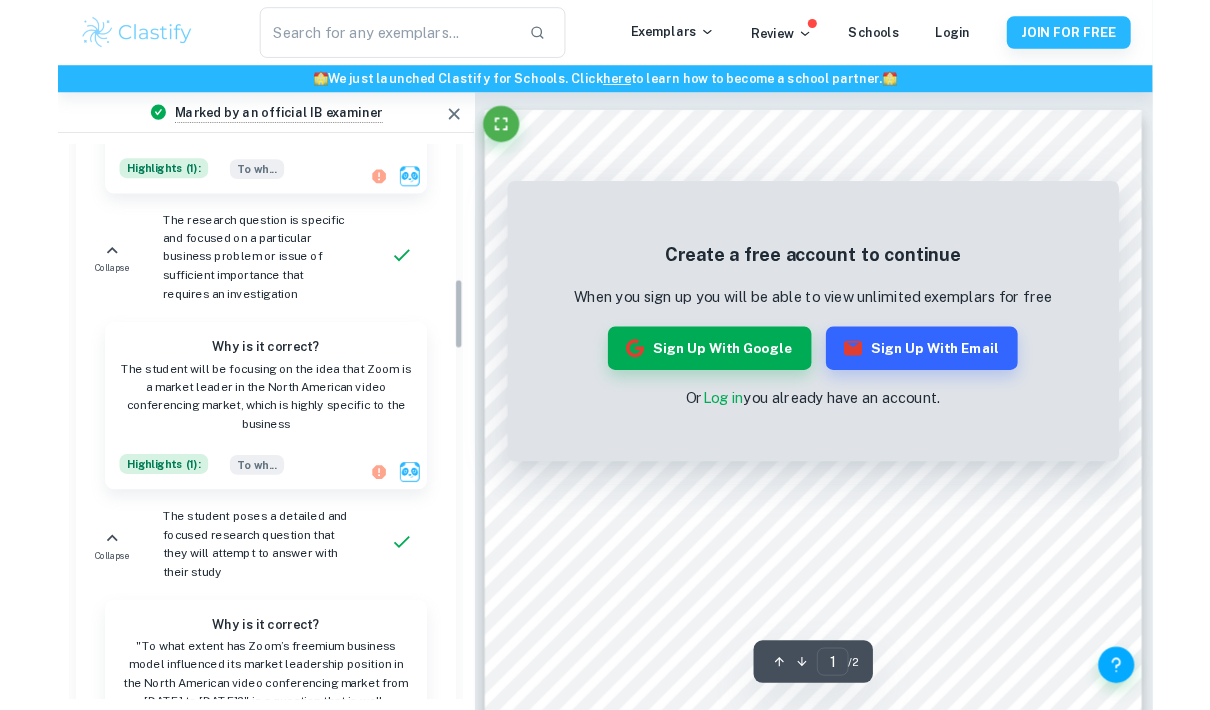 scroll, scrollTop: 1264, scrollLeft: 0, axis: vertical 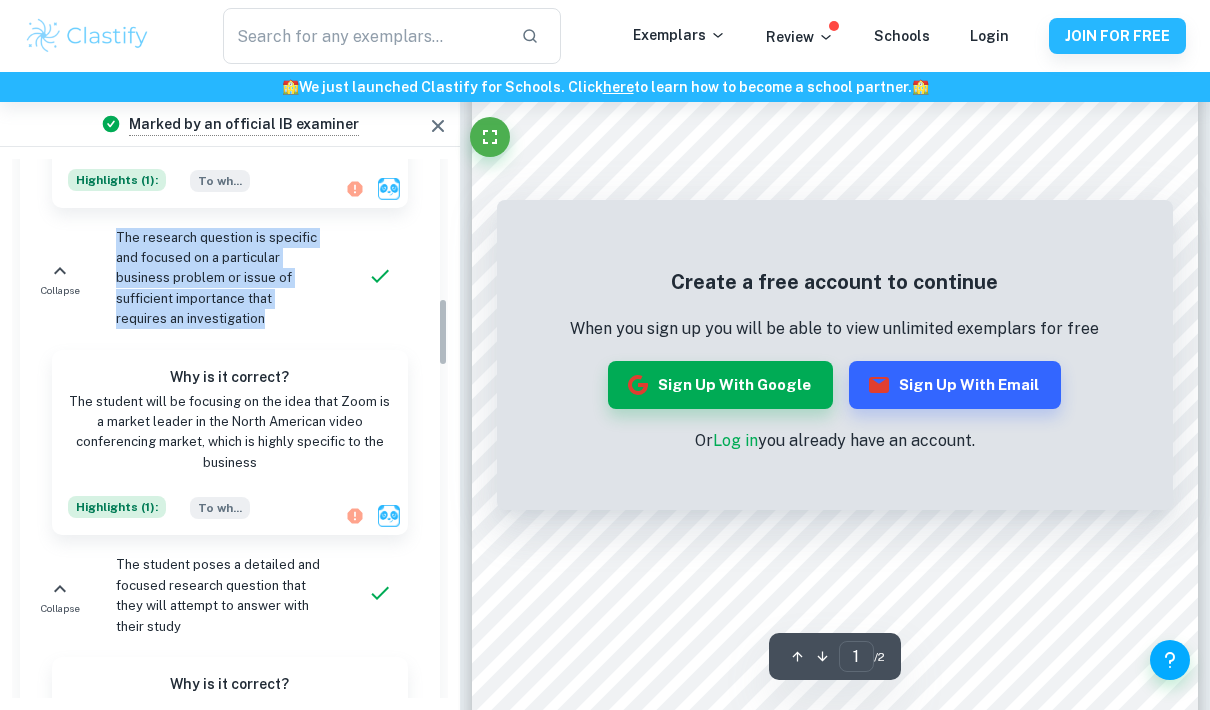 click on "The student will be focusing on the idea that Zoom is a market leader in the North American video conferencing market, which is highly specific to the business" at bounding box center (230, 433) 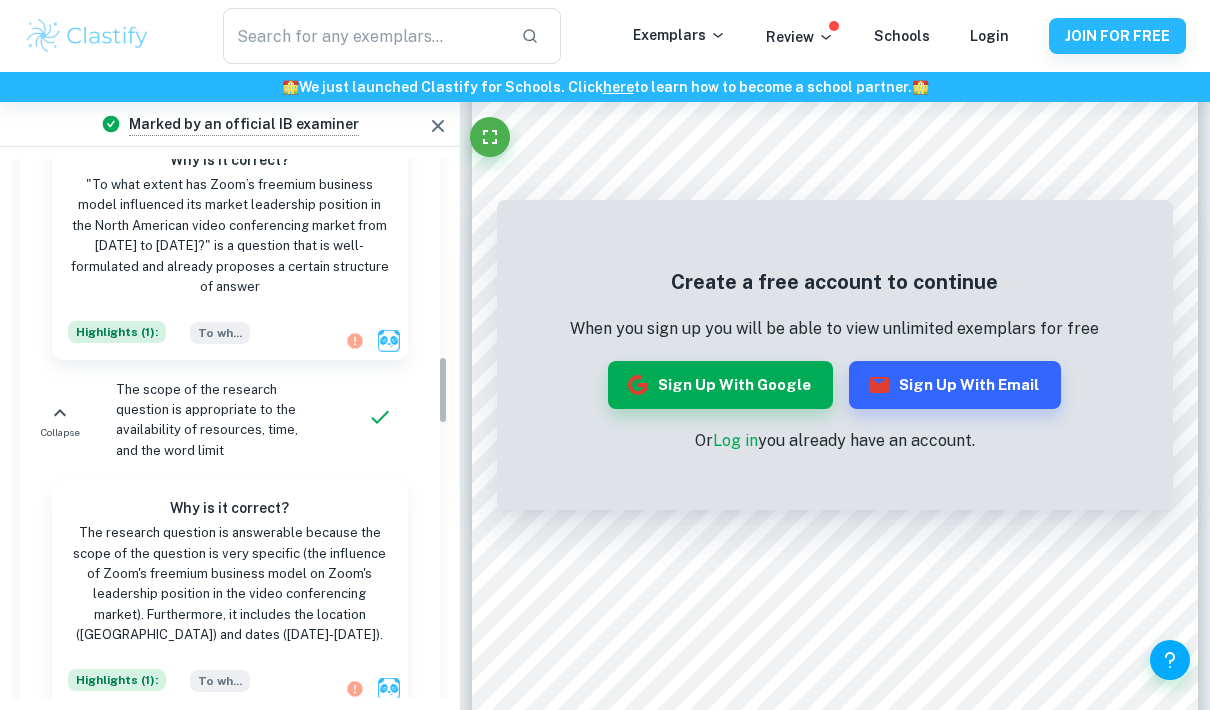 scroll, scrollTop: 1792, scrollLeft: 0, axis: vertical 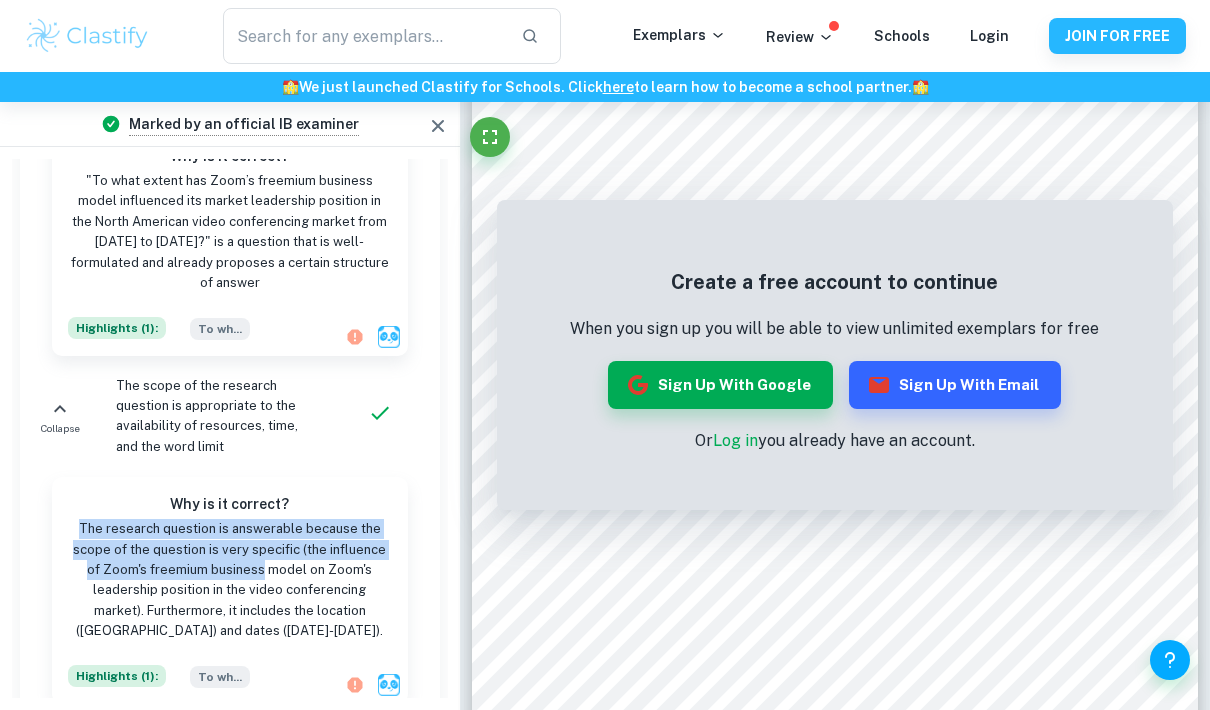 click on "The scope of the research question is appropriate to the availability of resources, time, and the word limit" at bounding box center (218, 417) 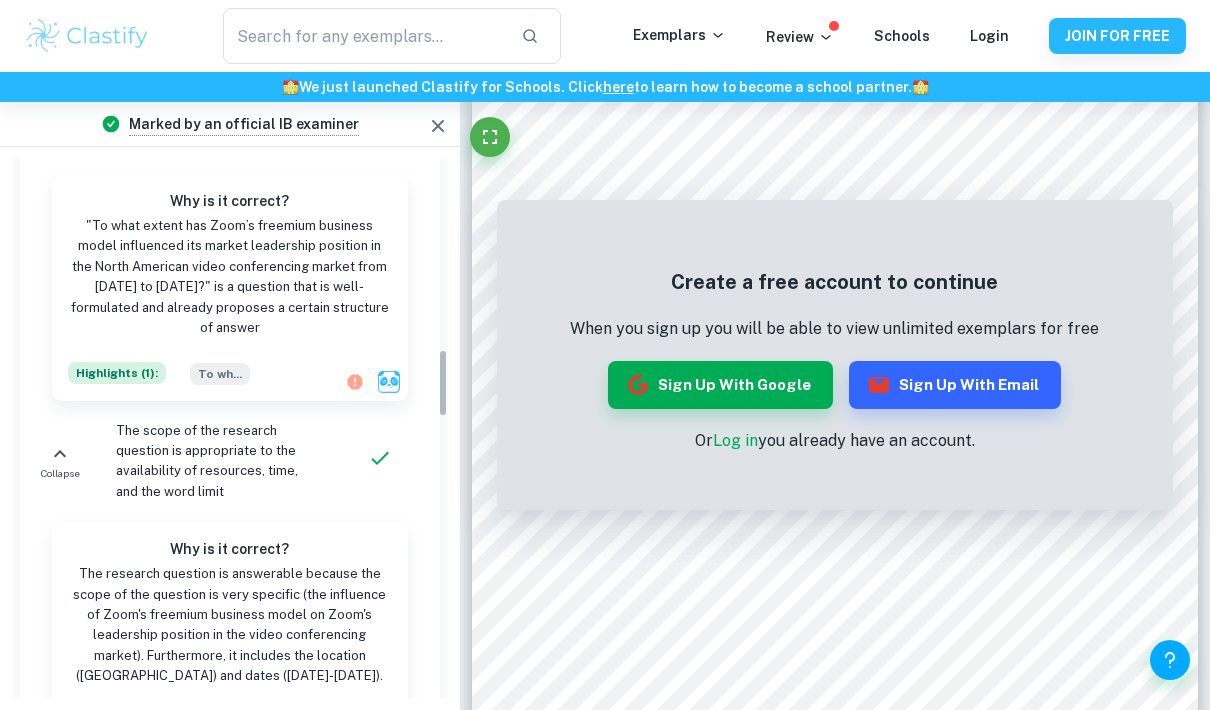 scroll, scrollTop: 1706, scrollLeft: 0, axis: vertical 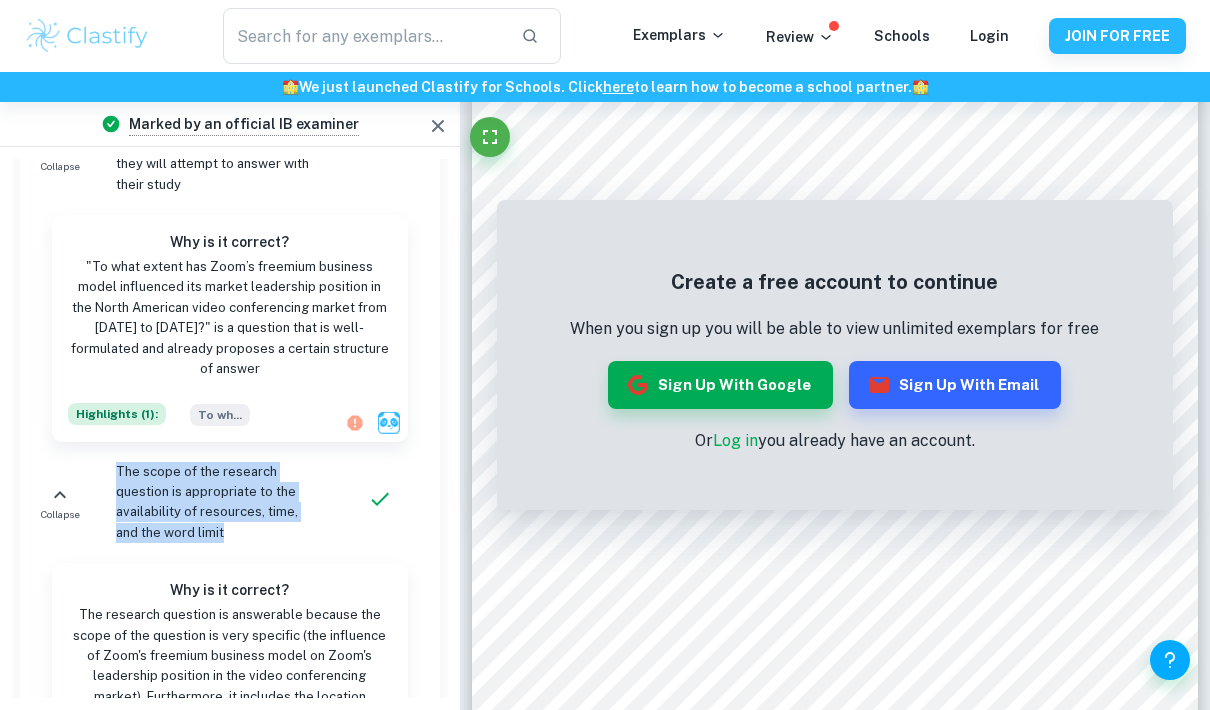 copy on "The scope of the research question is appropriate to the availability of resources, time, and the word limit" 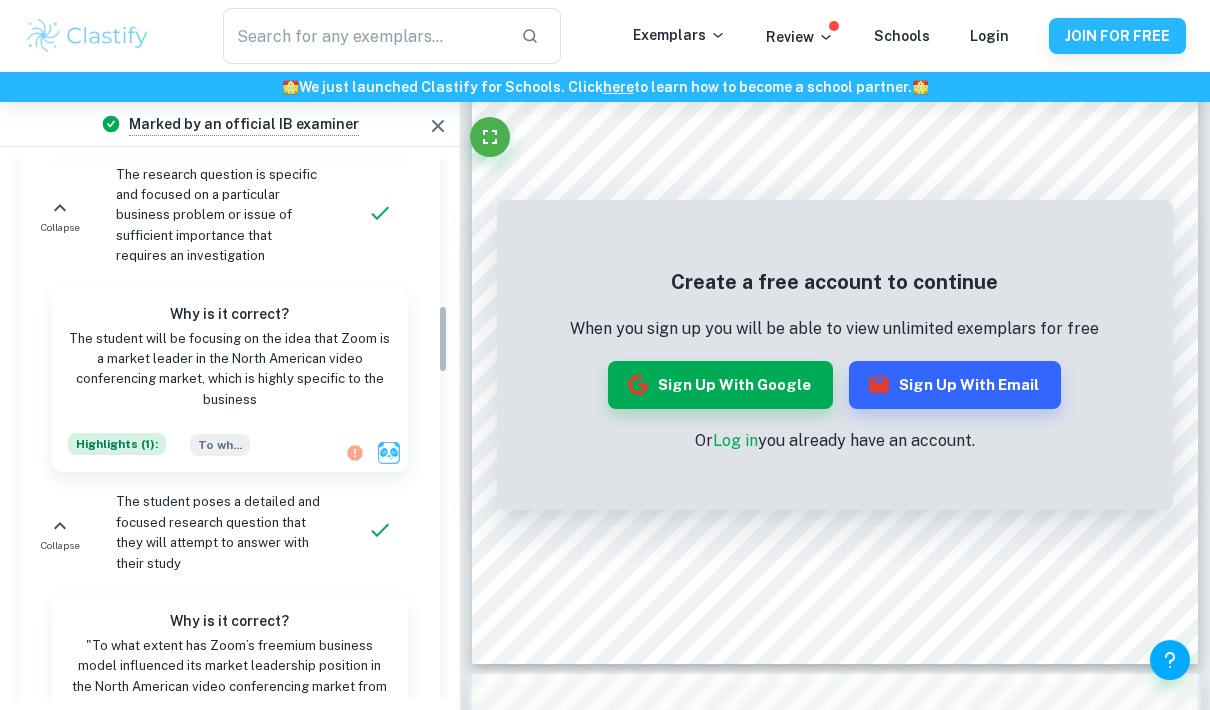 scroll, scrollTop: 1366, scrollLeft: 0, axis: vertical 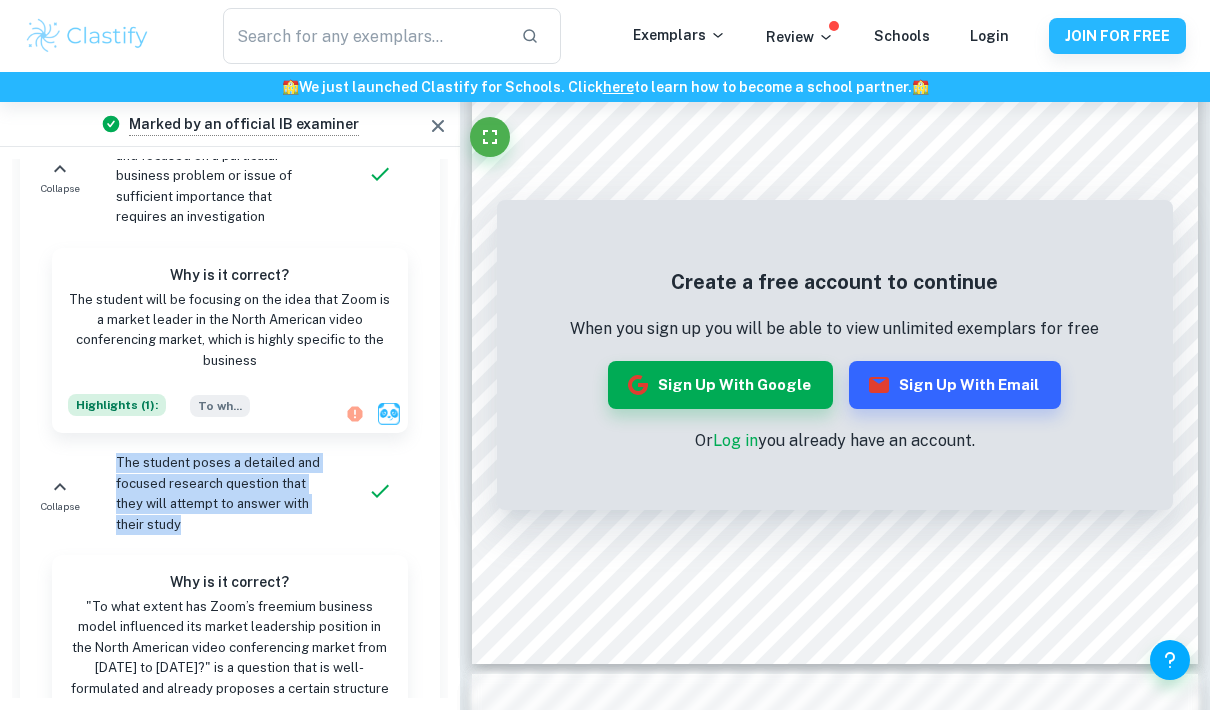 copy on "The student poses a detailed and focused research question that they will attempt to answer with their study" 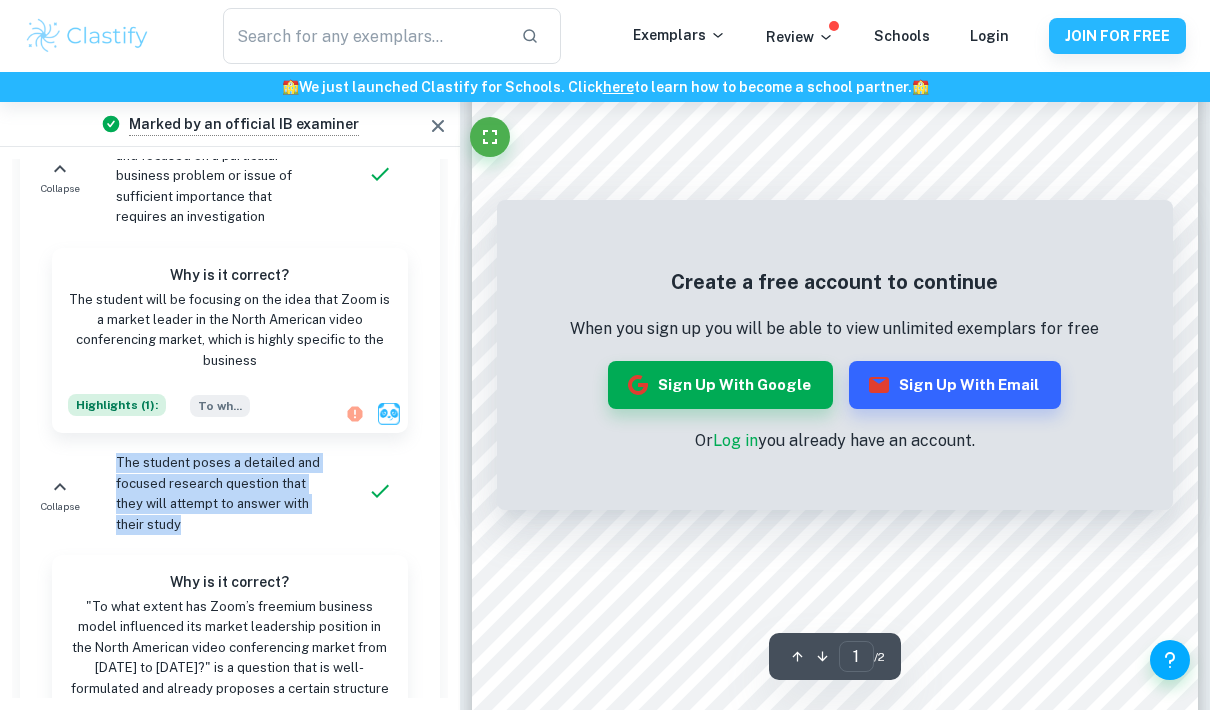 scroll, scrollTop: 0, scrollLeft: 0, axis: both 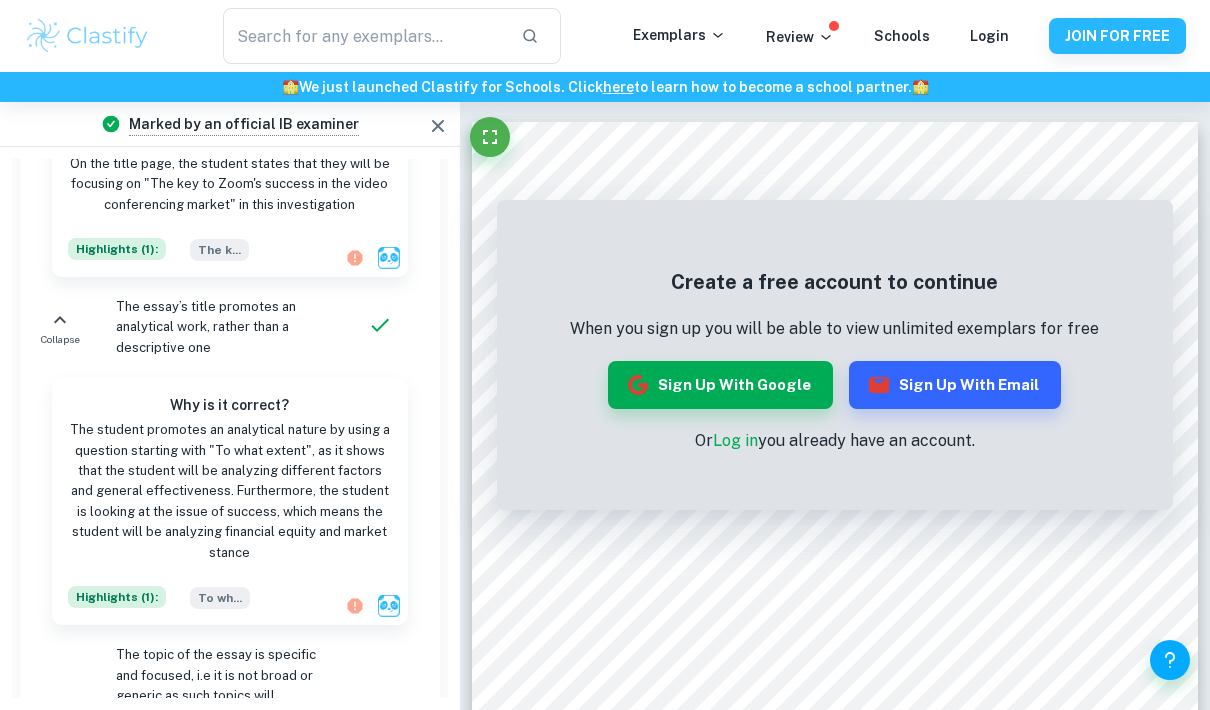 click on "The essay’s title promotes an analytical work, rather than a descriptive one" at bounding box center [218, 327] 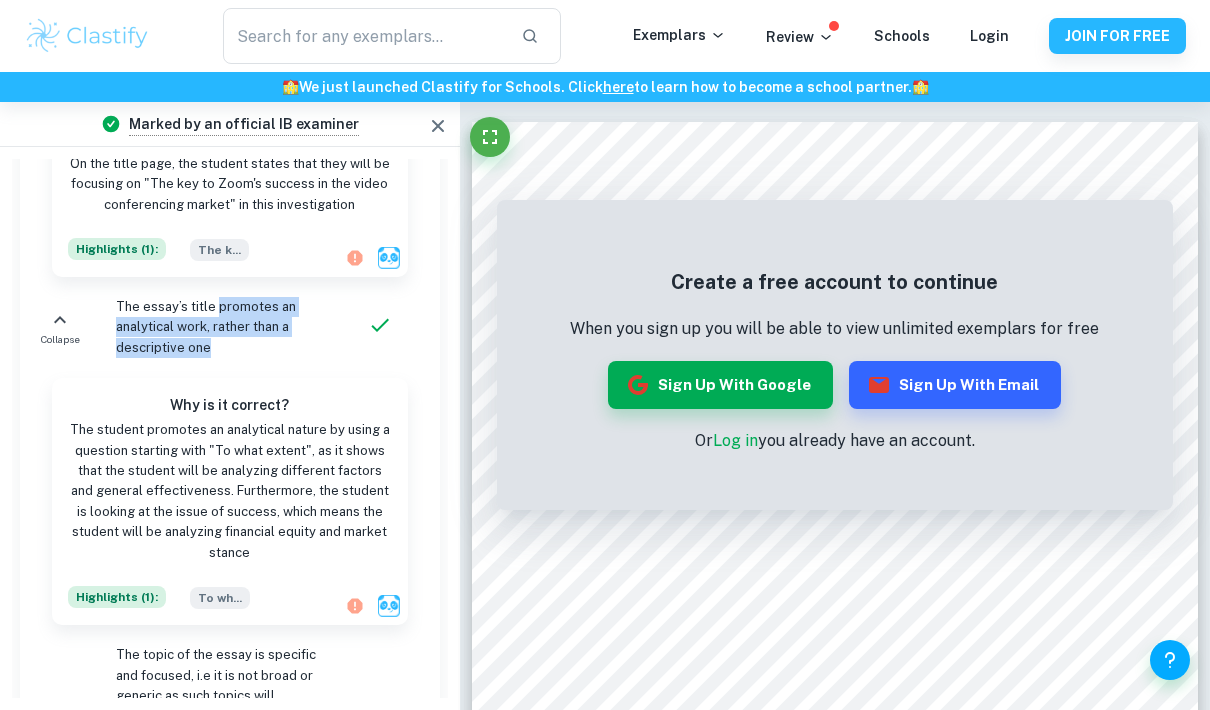 copy on "promotes an analytical work, rather than a descriptive one" 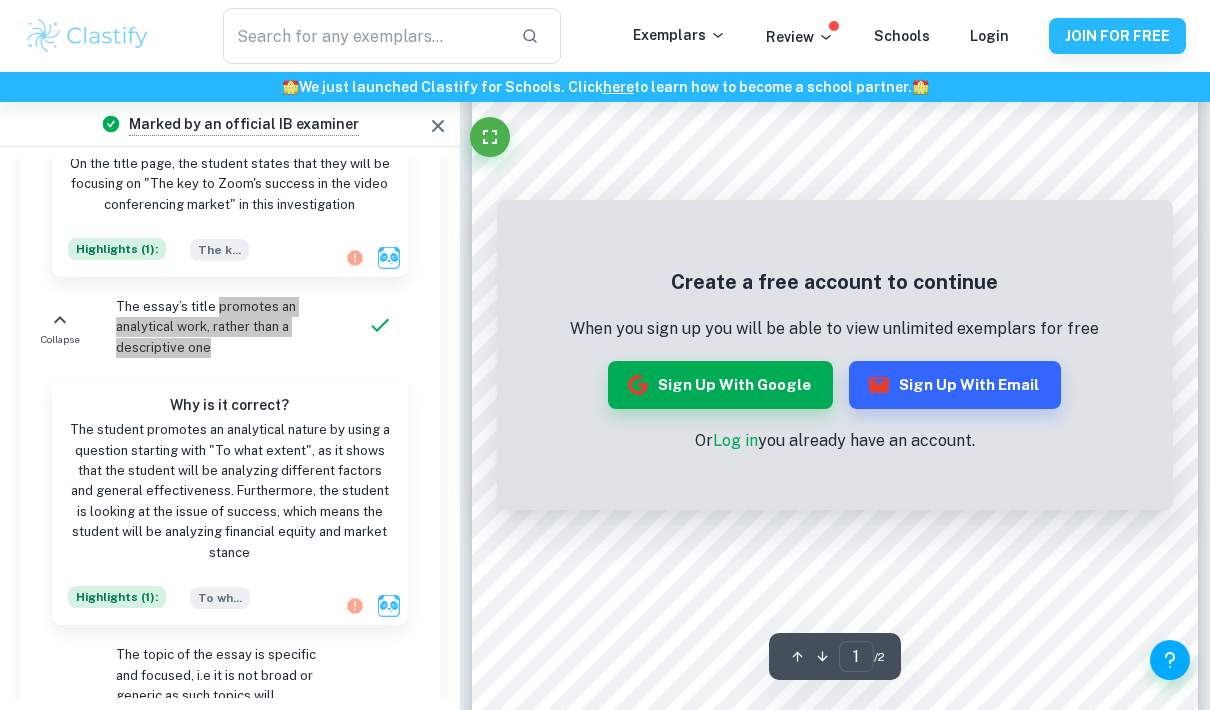 scroll, scrollTop: 0, scrollLeft: 0, axis: both 